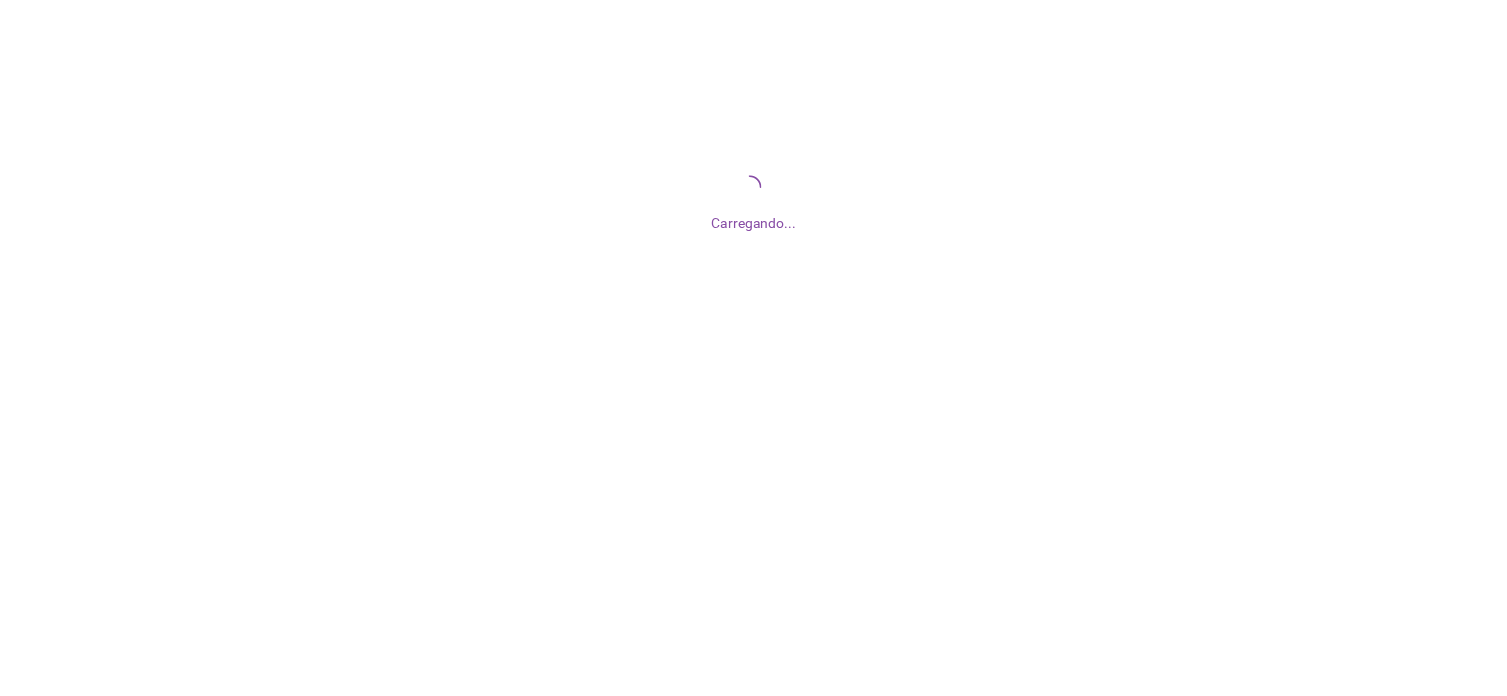 scroll, scrollTop: 0, scrollLeft: 0, axis: both 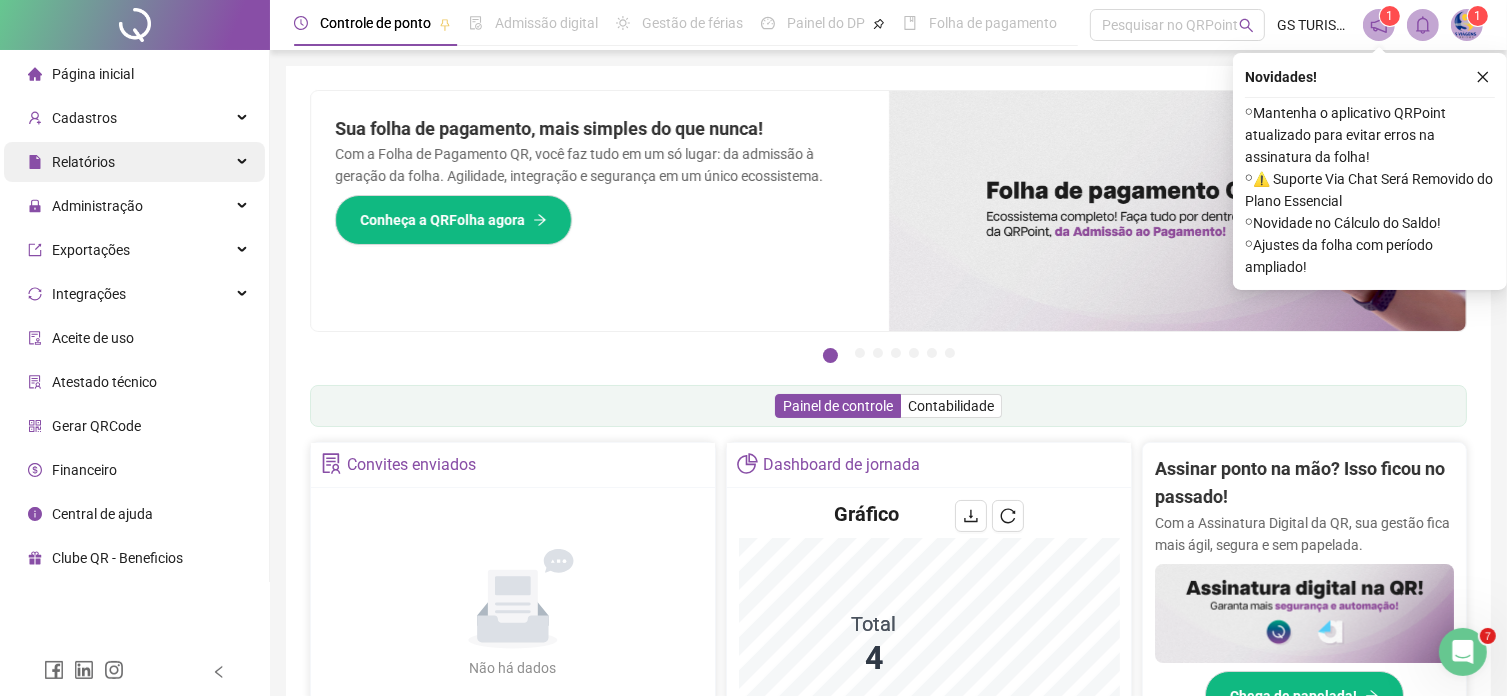 click on "Relatórios" at bounding box center (83, 162) 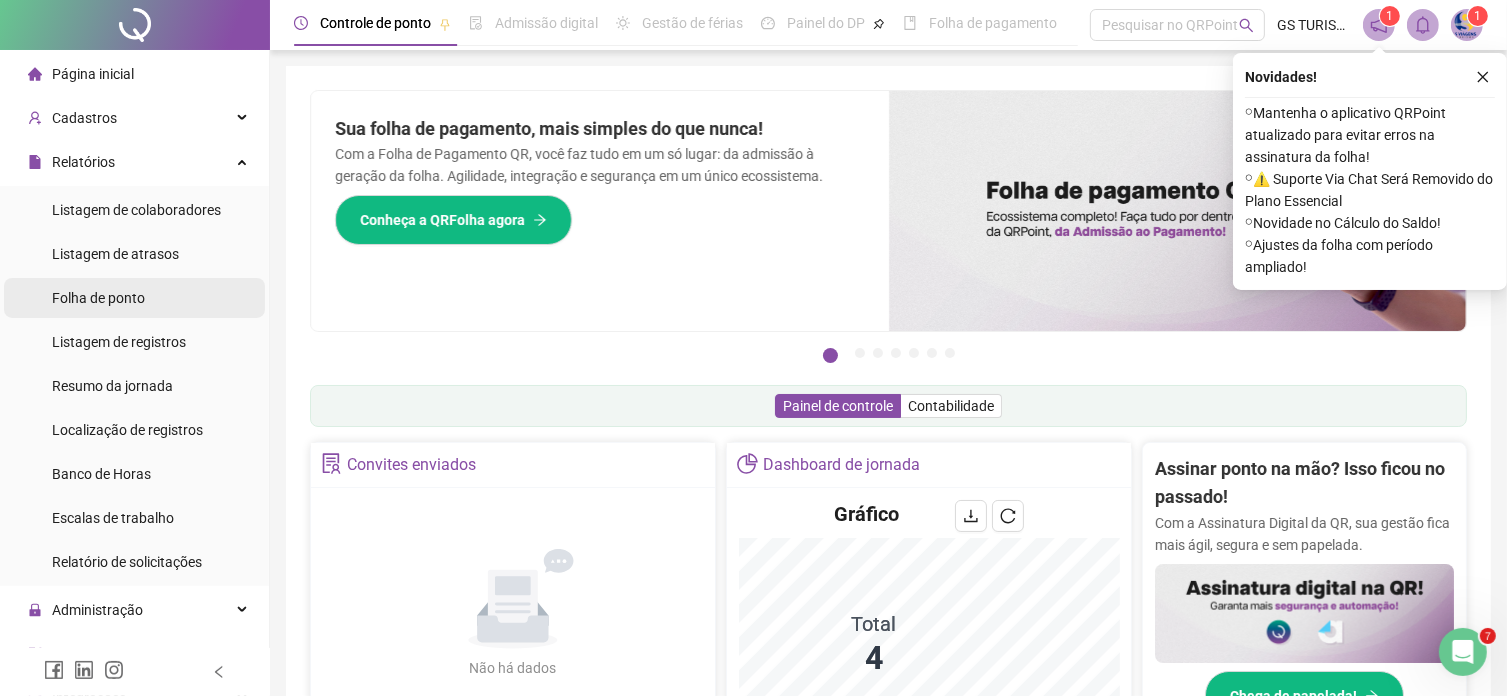 click on "Folha de ponto" at bounding box center [98, 298] 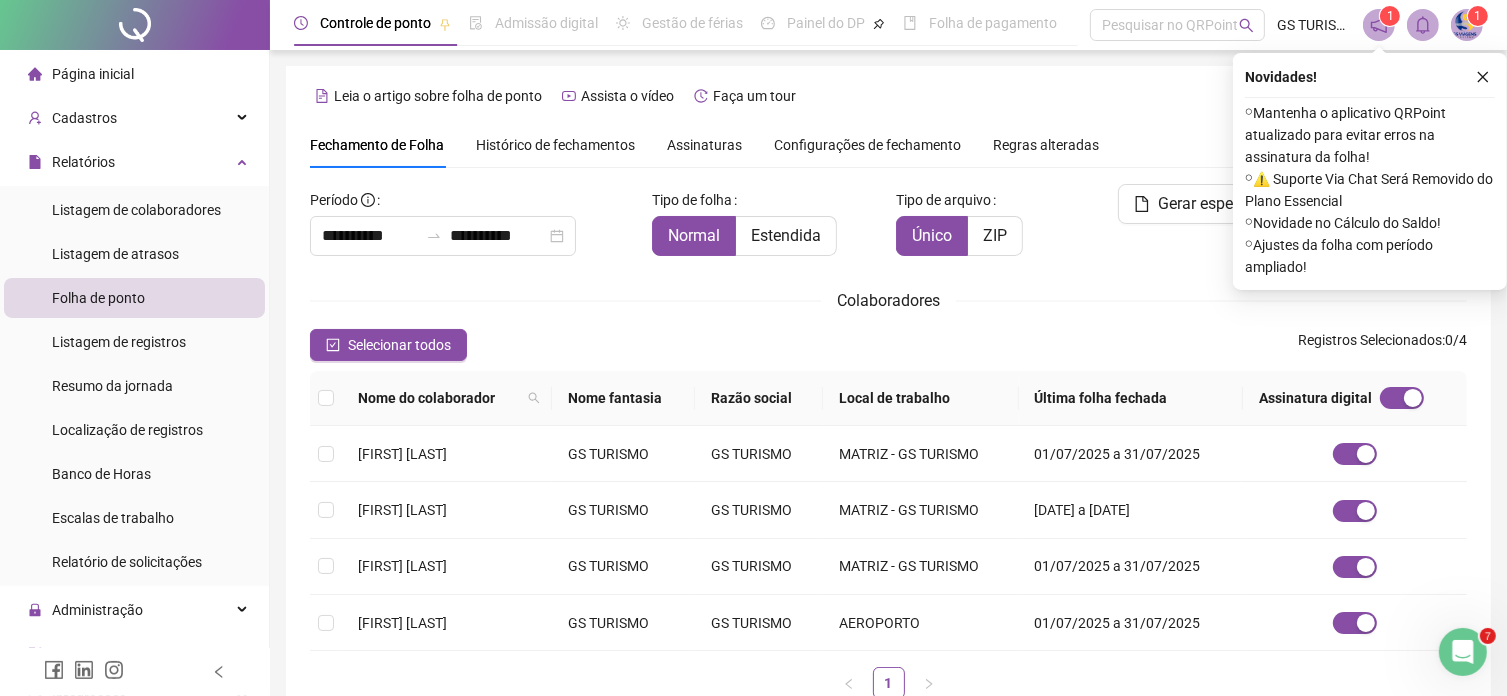 scroll, scrollTop: 50, scrollLeft: 0, axis: vertical 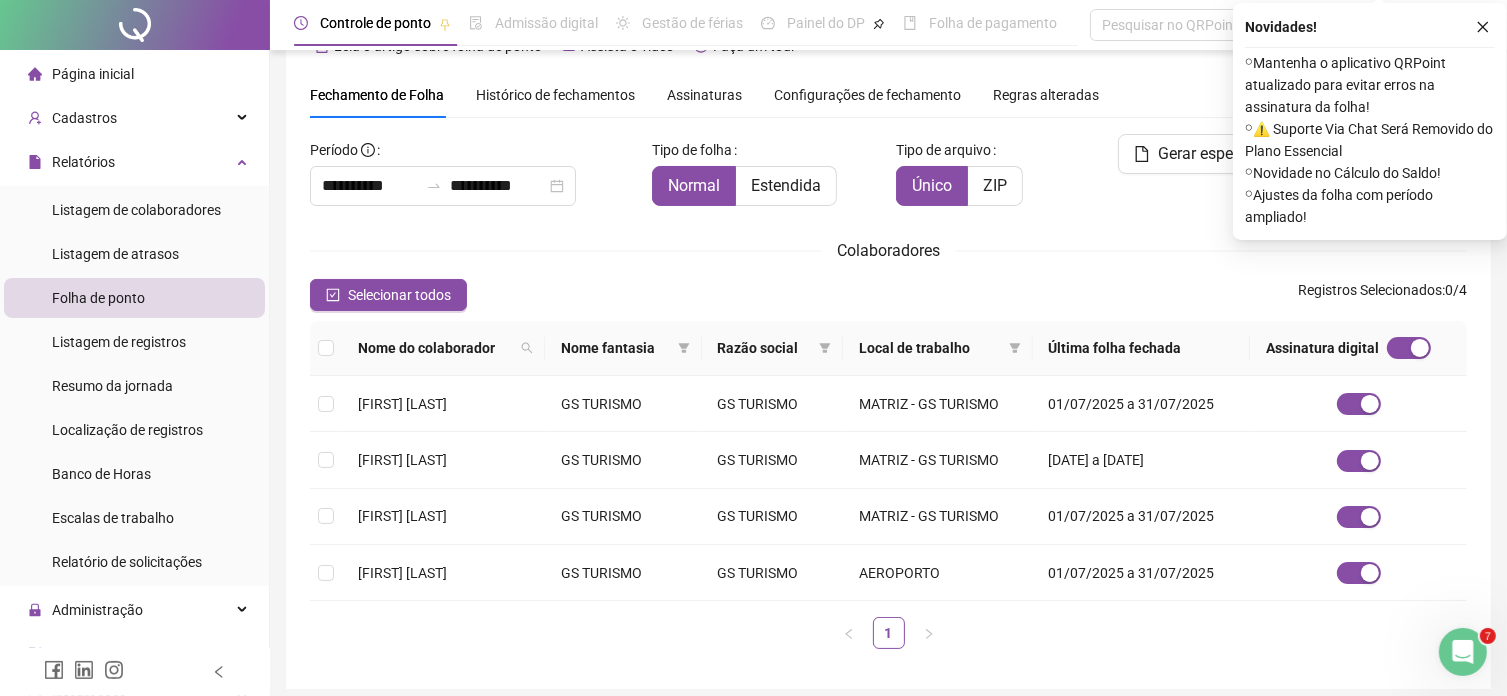 click on "Assinaturas" at bounding box center (704, 95) 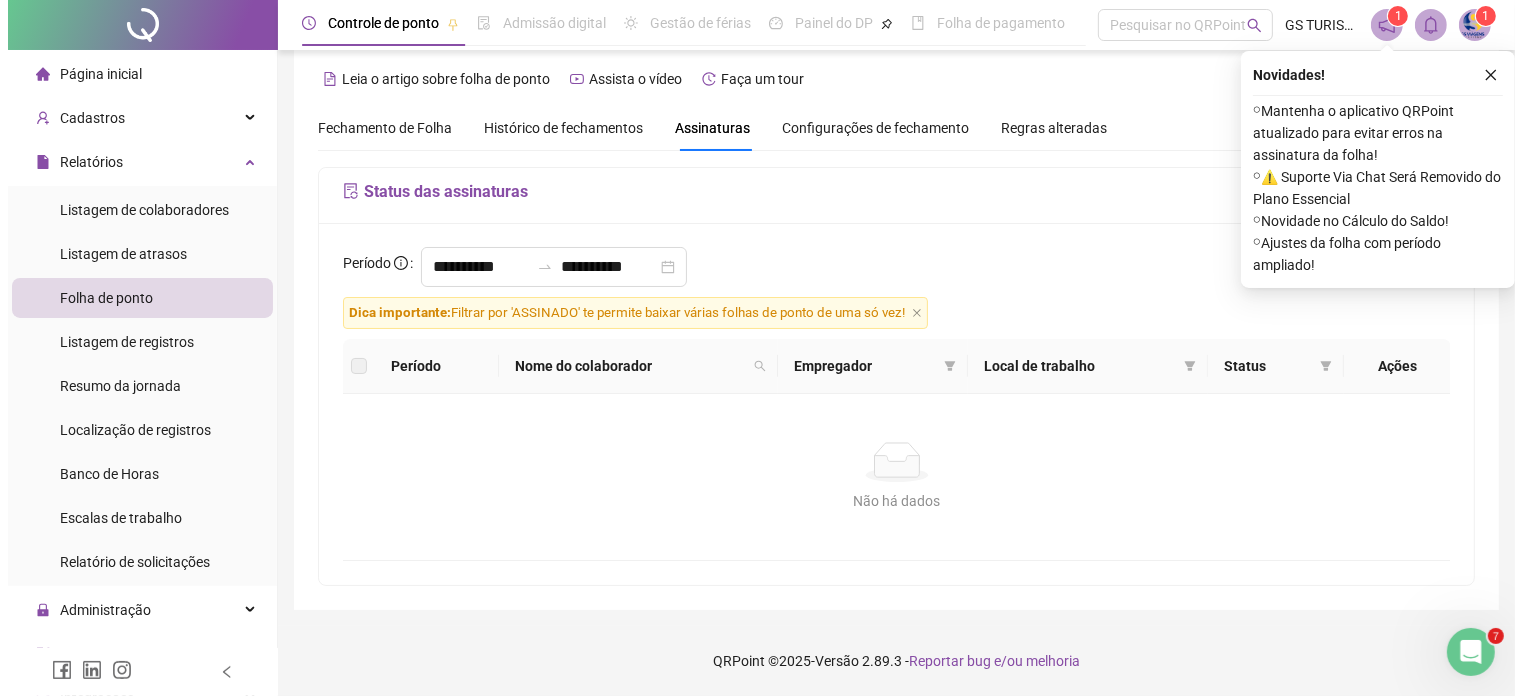 scroll, scrollTop: 15, scrollLeft: 0, axis: vertical 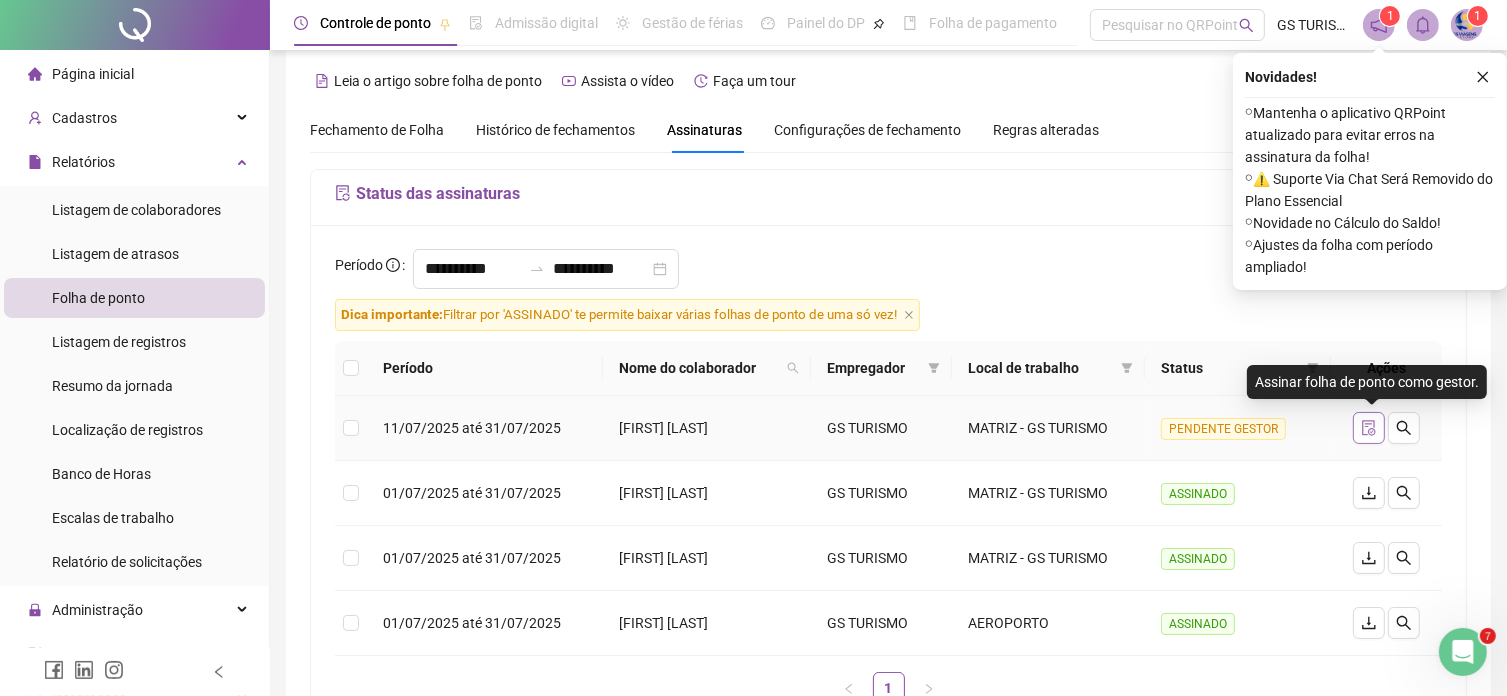 click 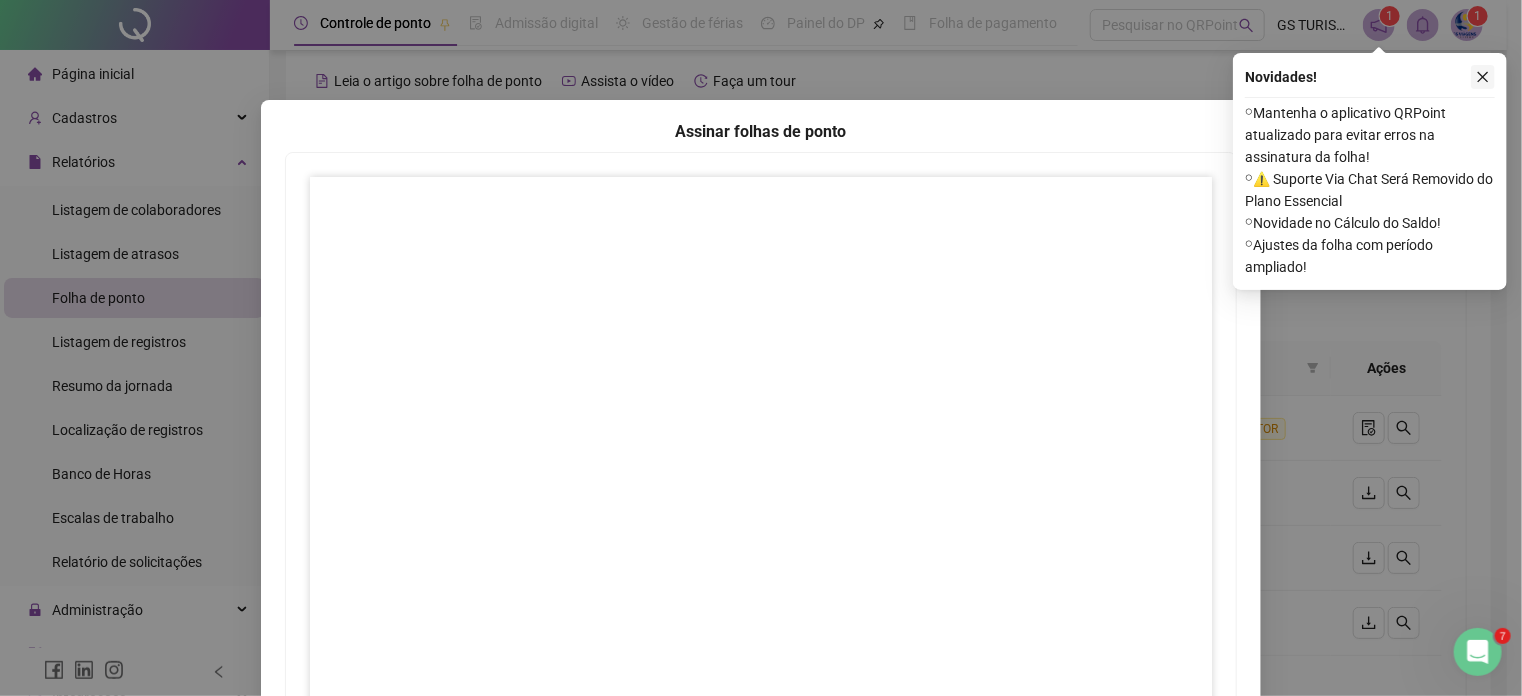 click 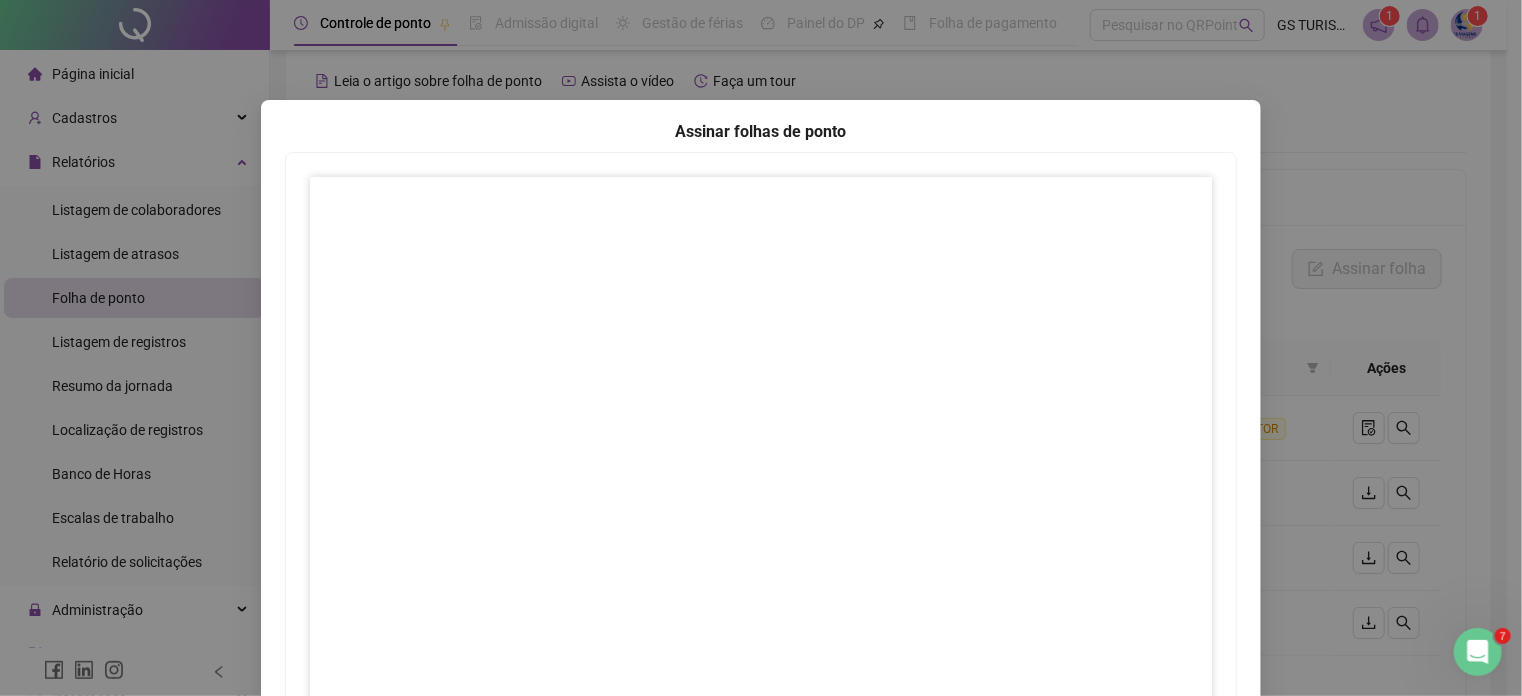 click on "Assinar folhas de ponto 1 Fechar Fechar" at bounding box center (761, 348) 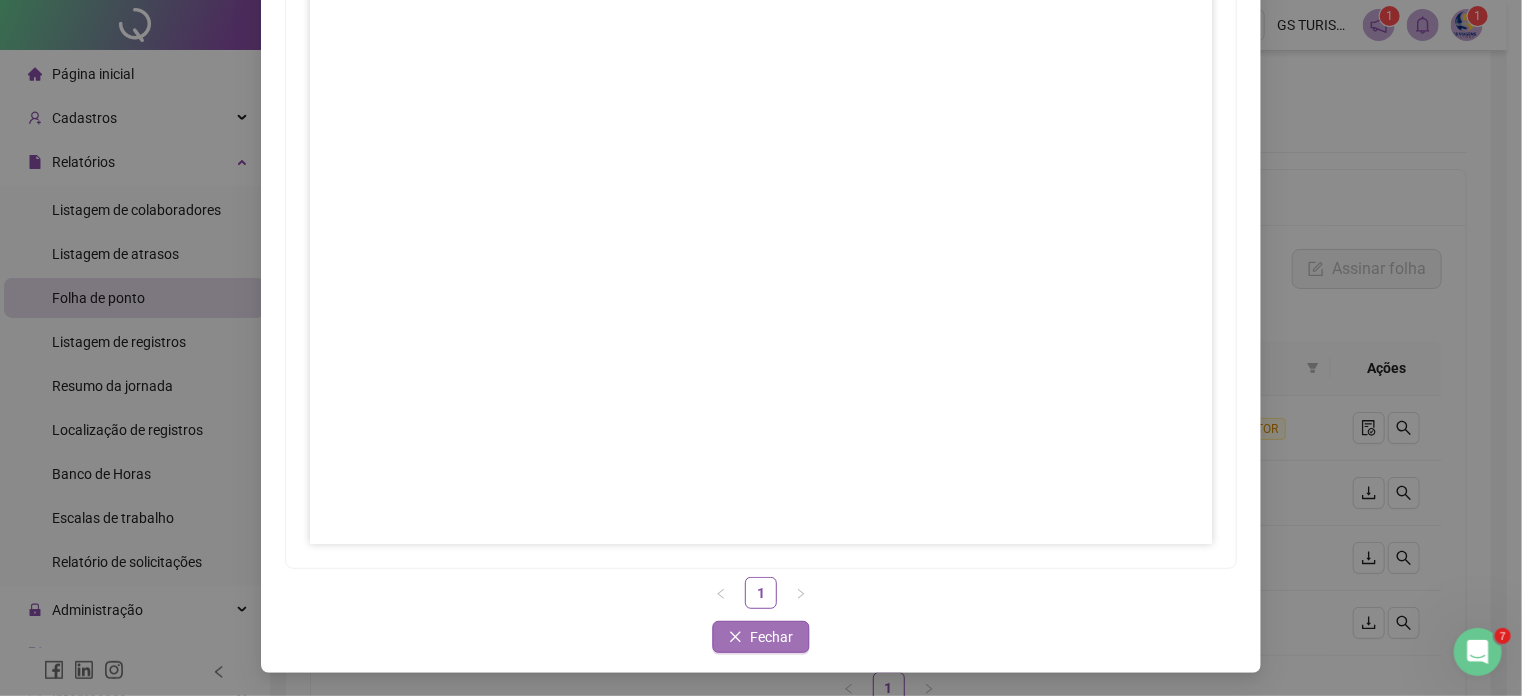 click on "Fechar" at bounding box center [772, 637] 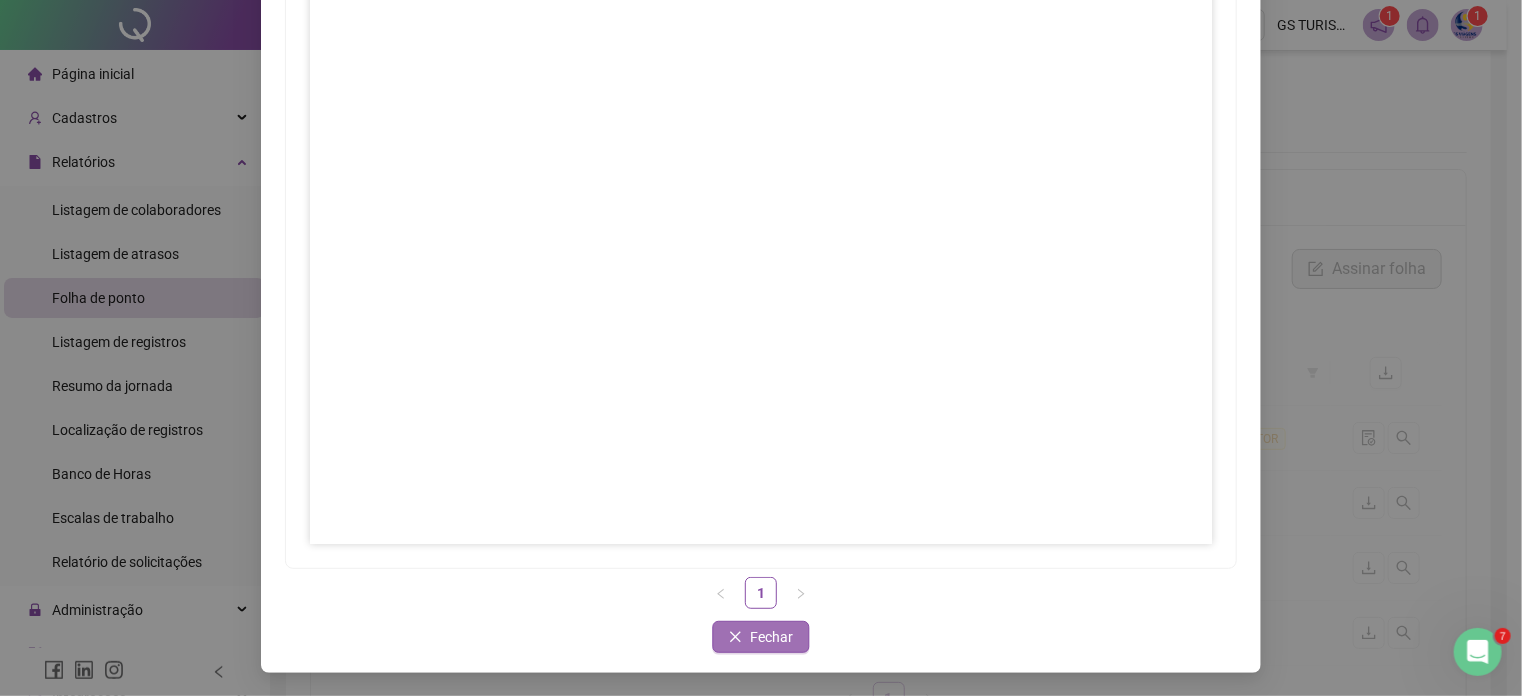 scroll, scrollTop: 133, scrollLeft: 0, axis: vertical 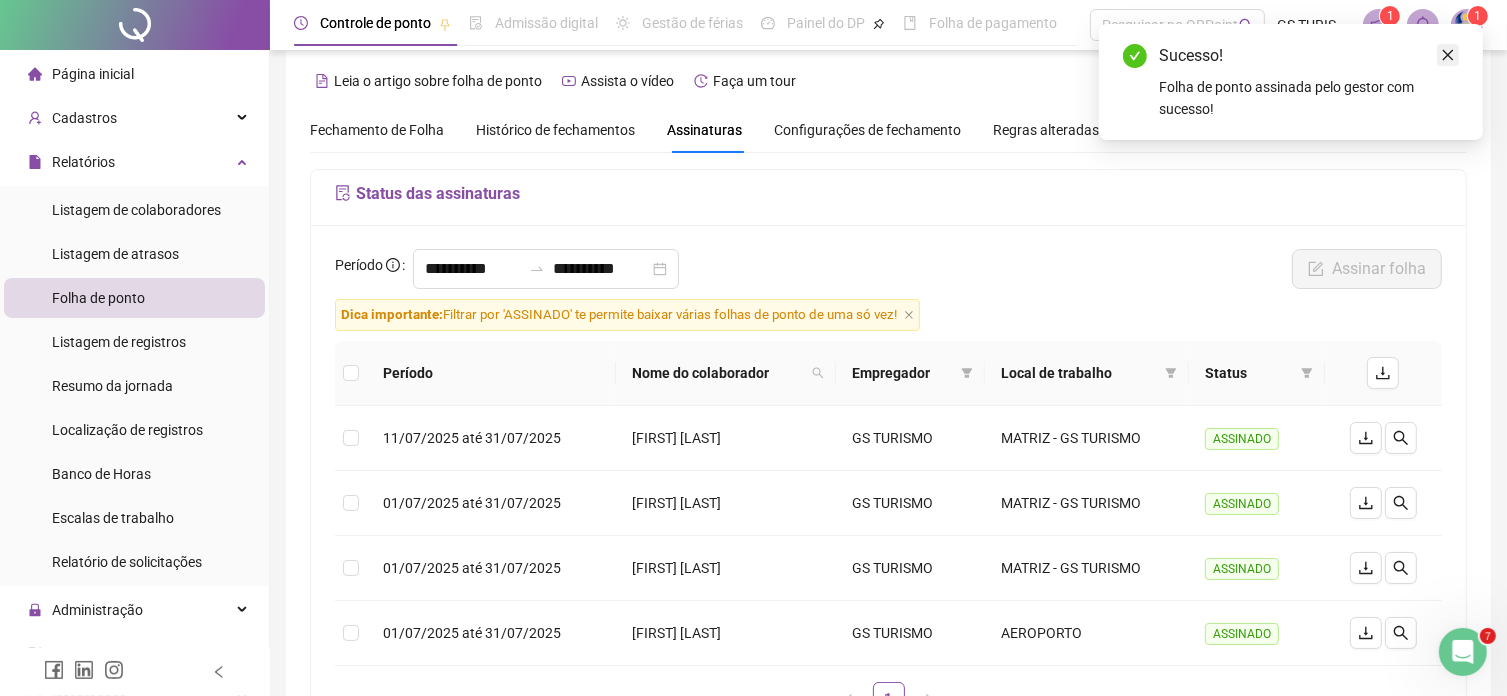 click 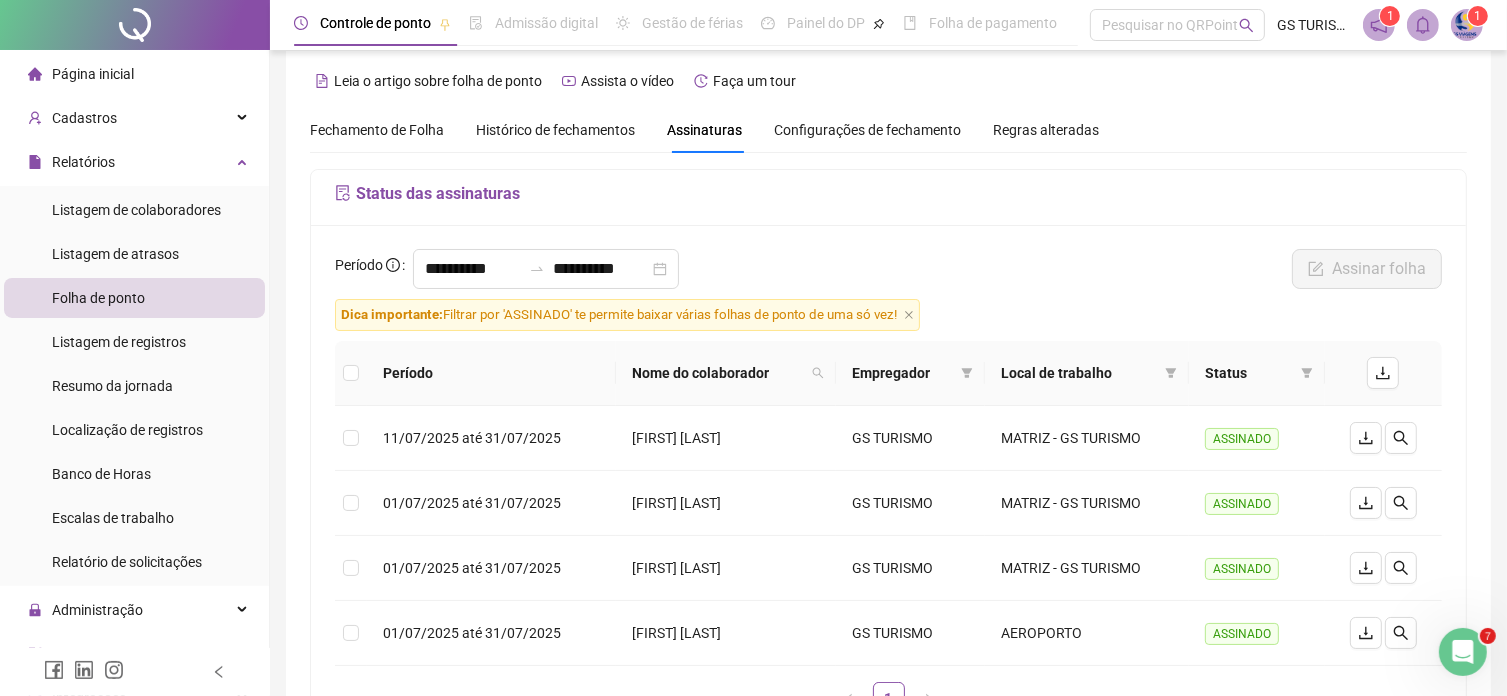 click on "1" at bounding box center (1478, 16) 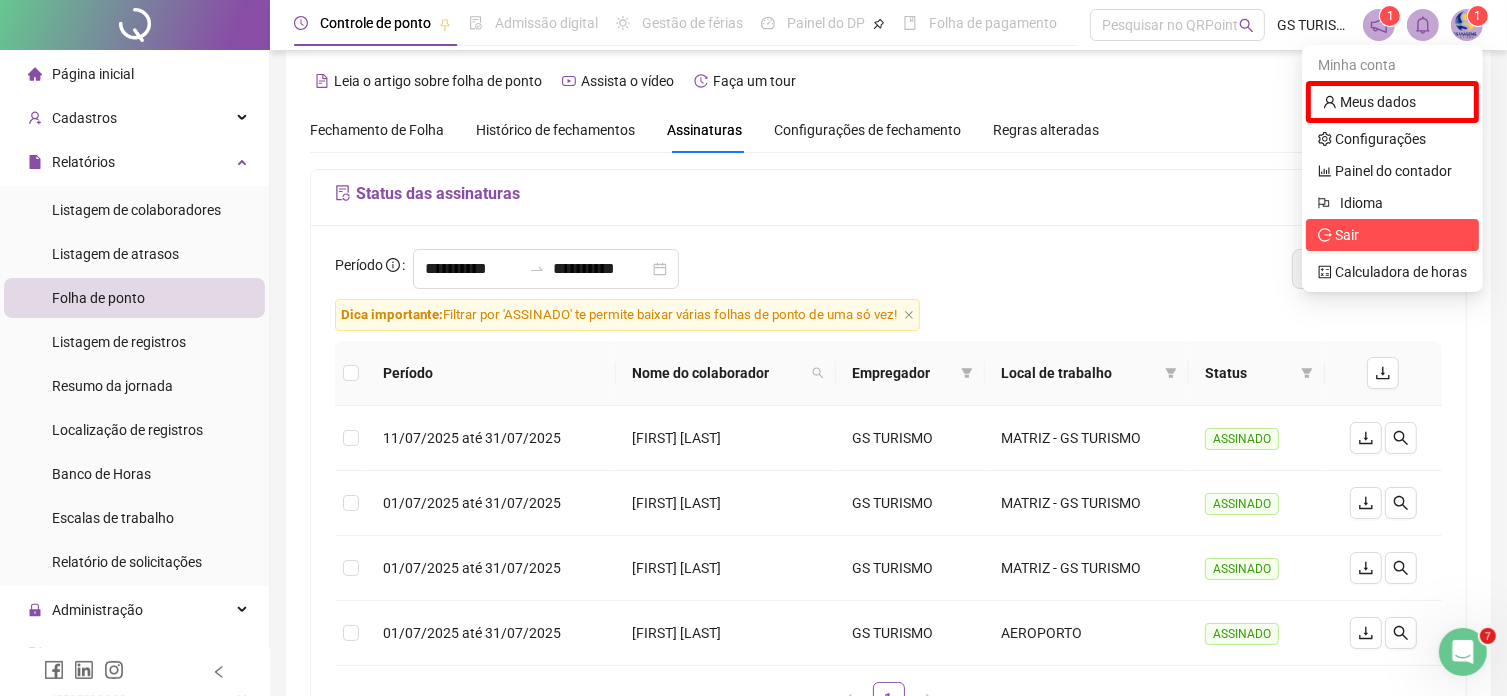 click on "Sair" at bounding box center [1392, 235] 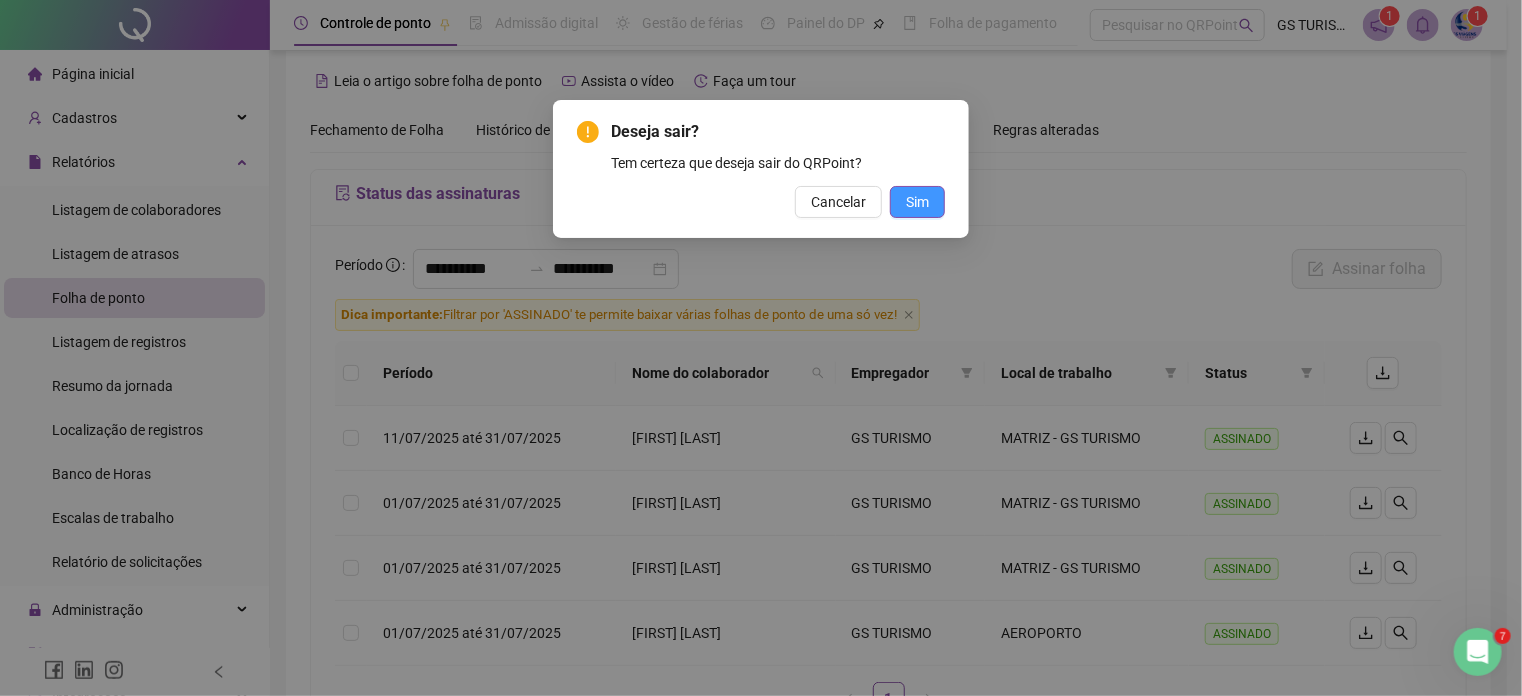 click on "Sim" at bounding box center (917, 202) 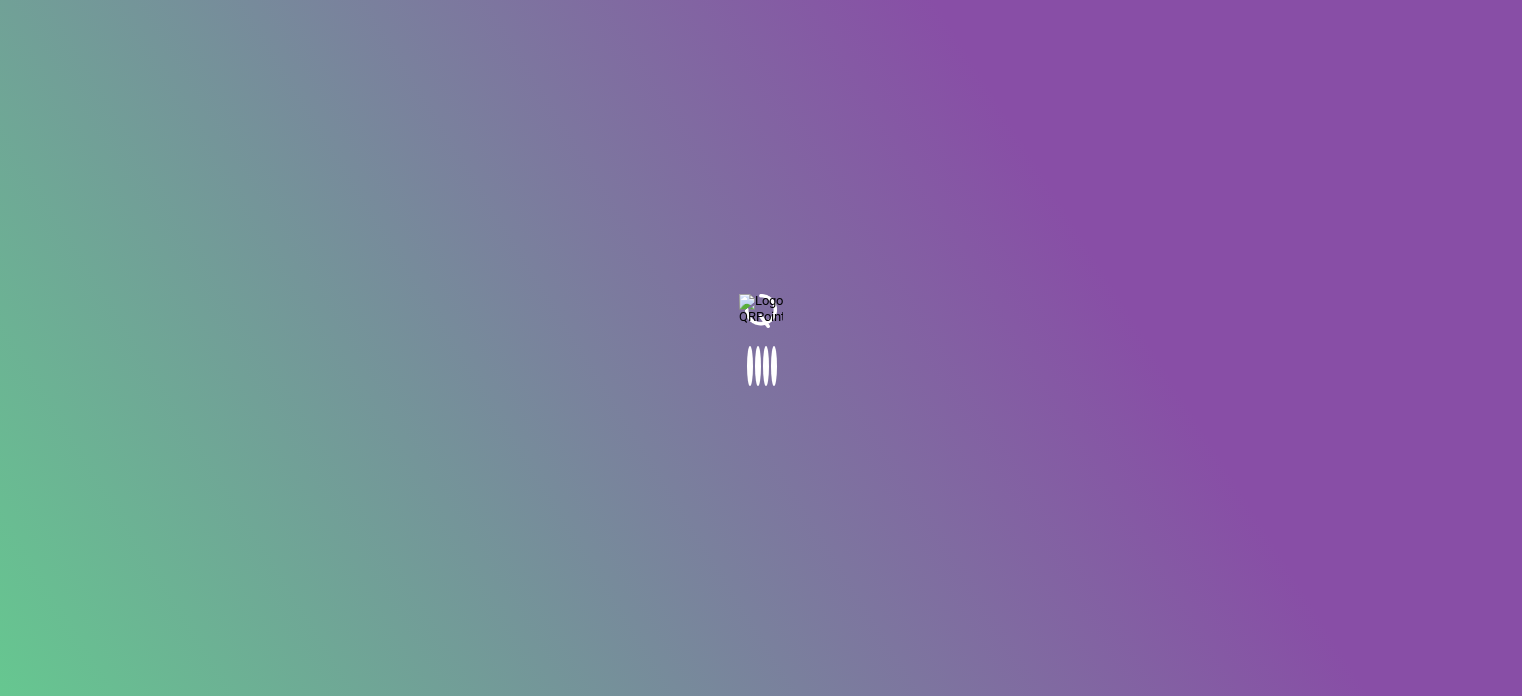 scroll, scrollTop: 0, scrollLeft: 0, axis: both 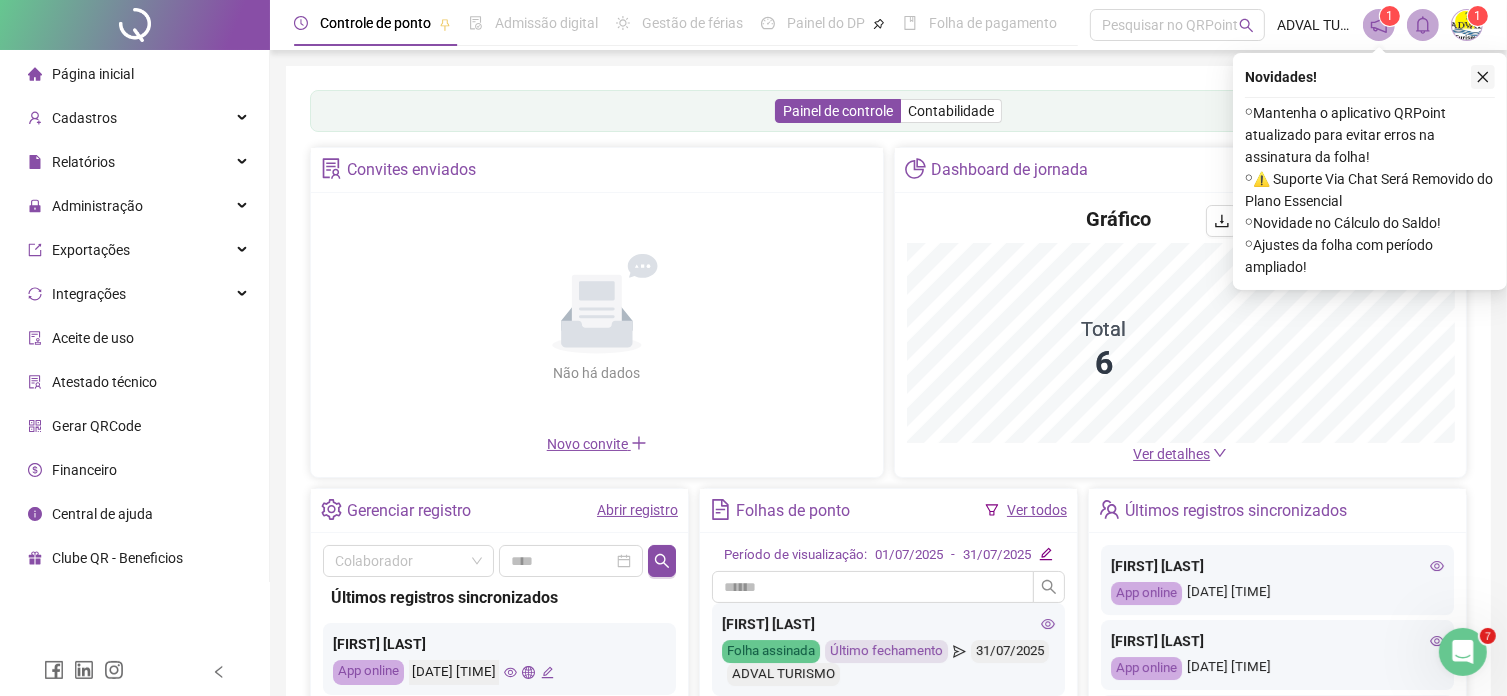 click 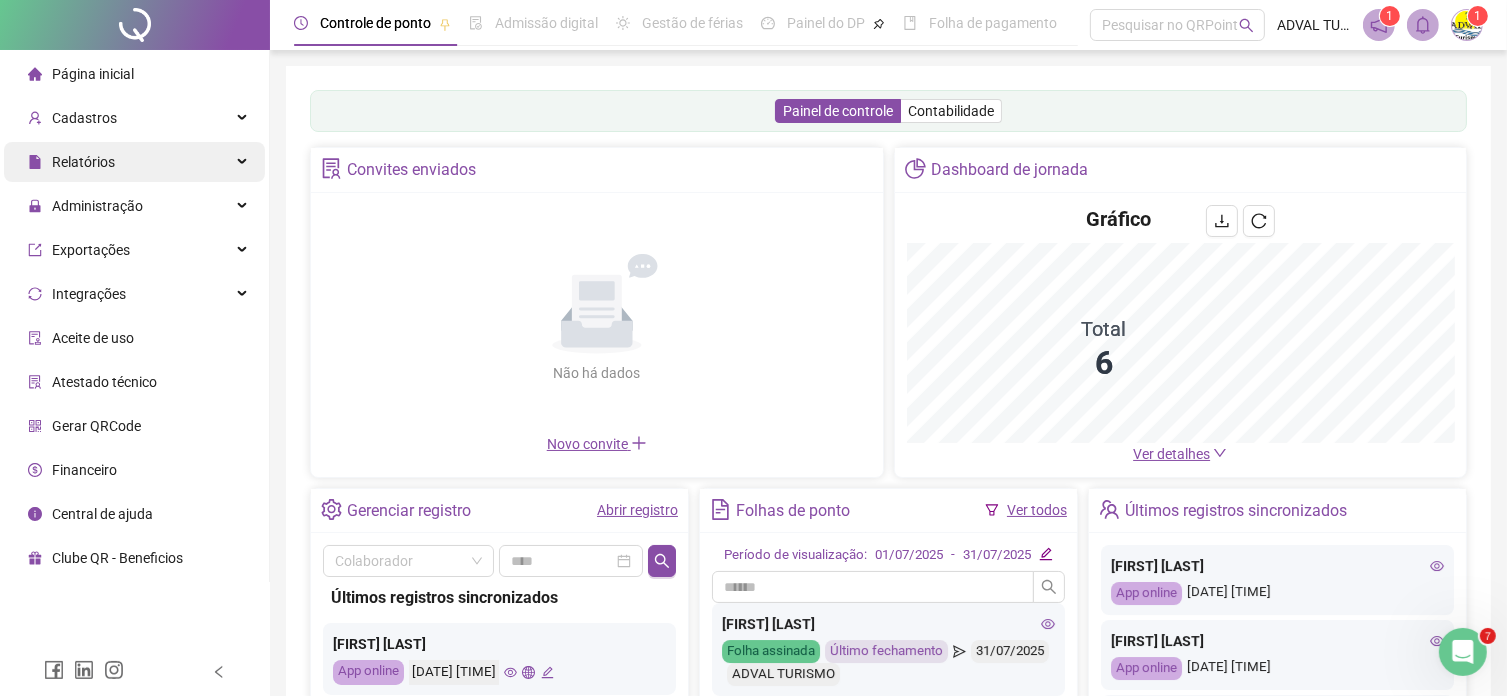 click on "Relatórios" at bounding box center (83, 162) 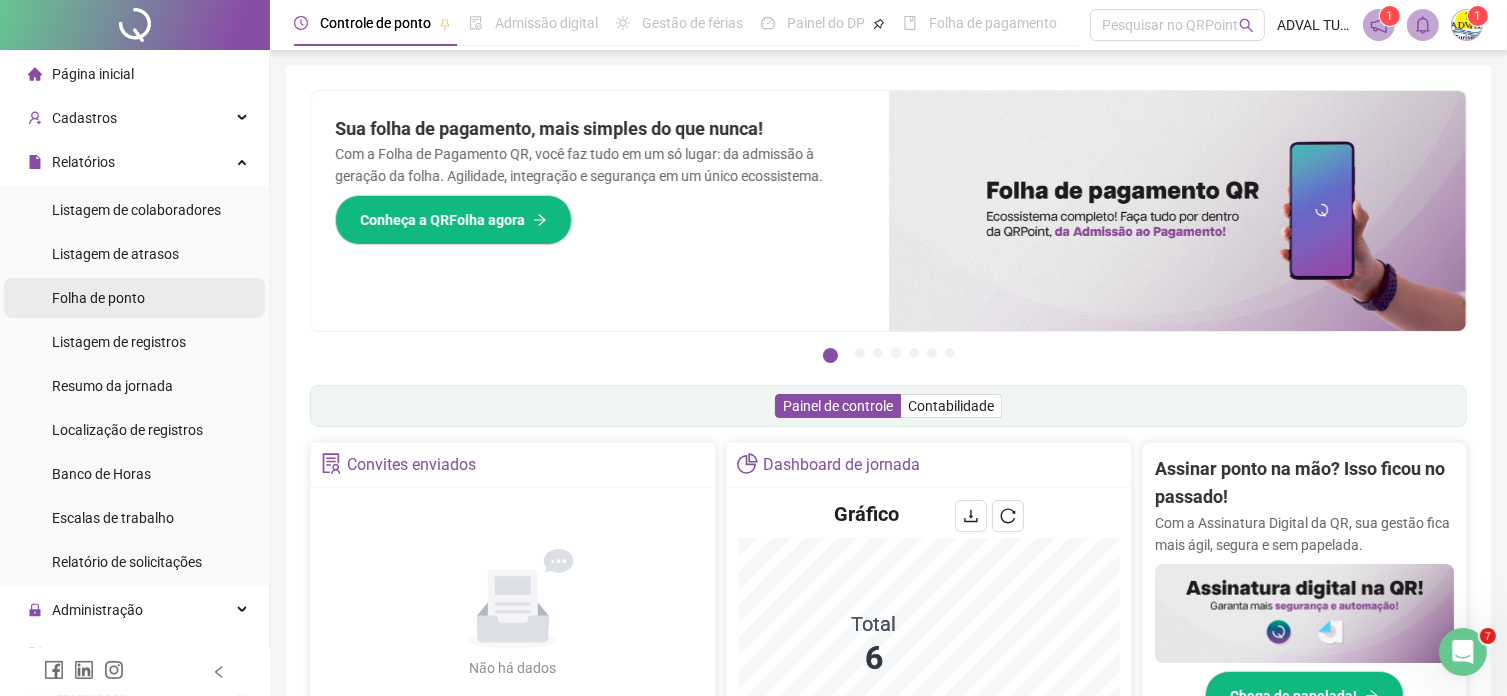 click on "Folha de ponto" at bounding box center (98, 298) 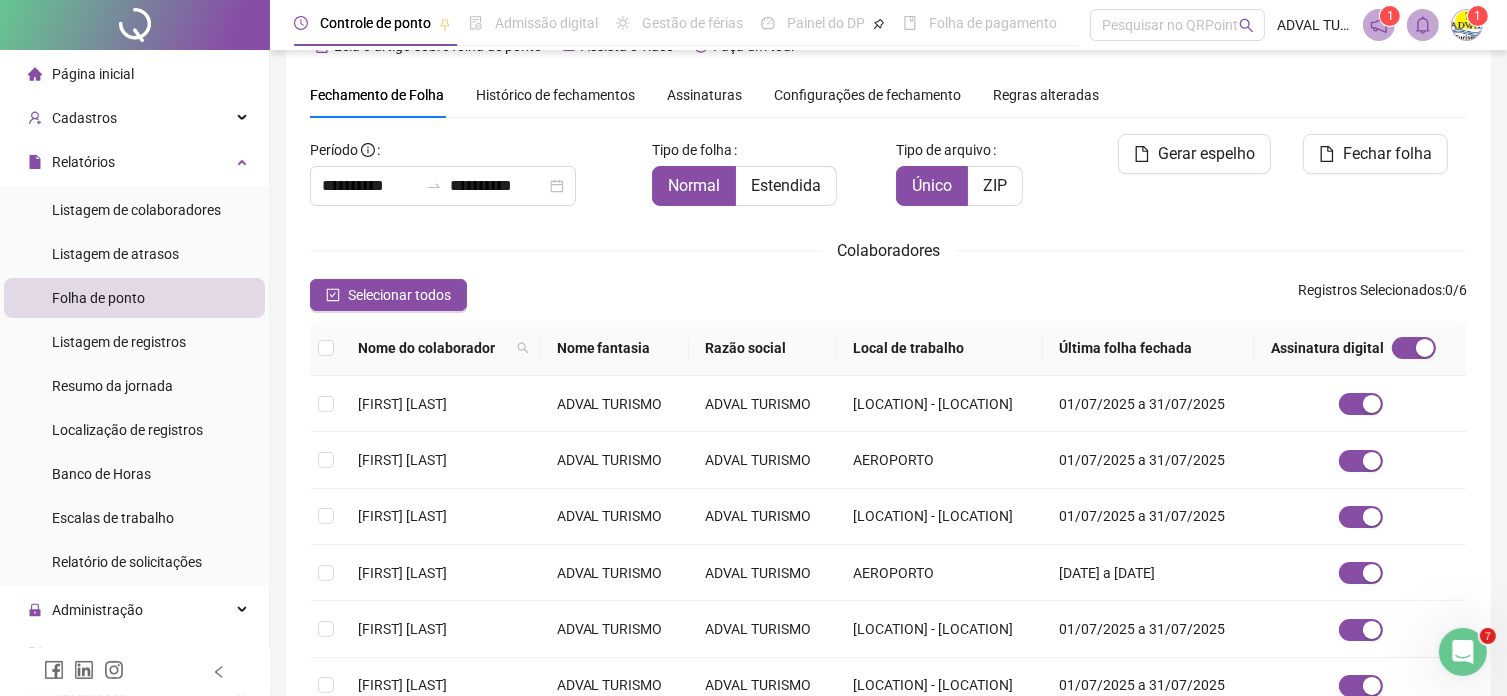 scroll, scrollTop: 61, scrollLeft: 0, axis: vertical 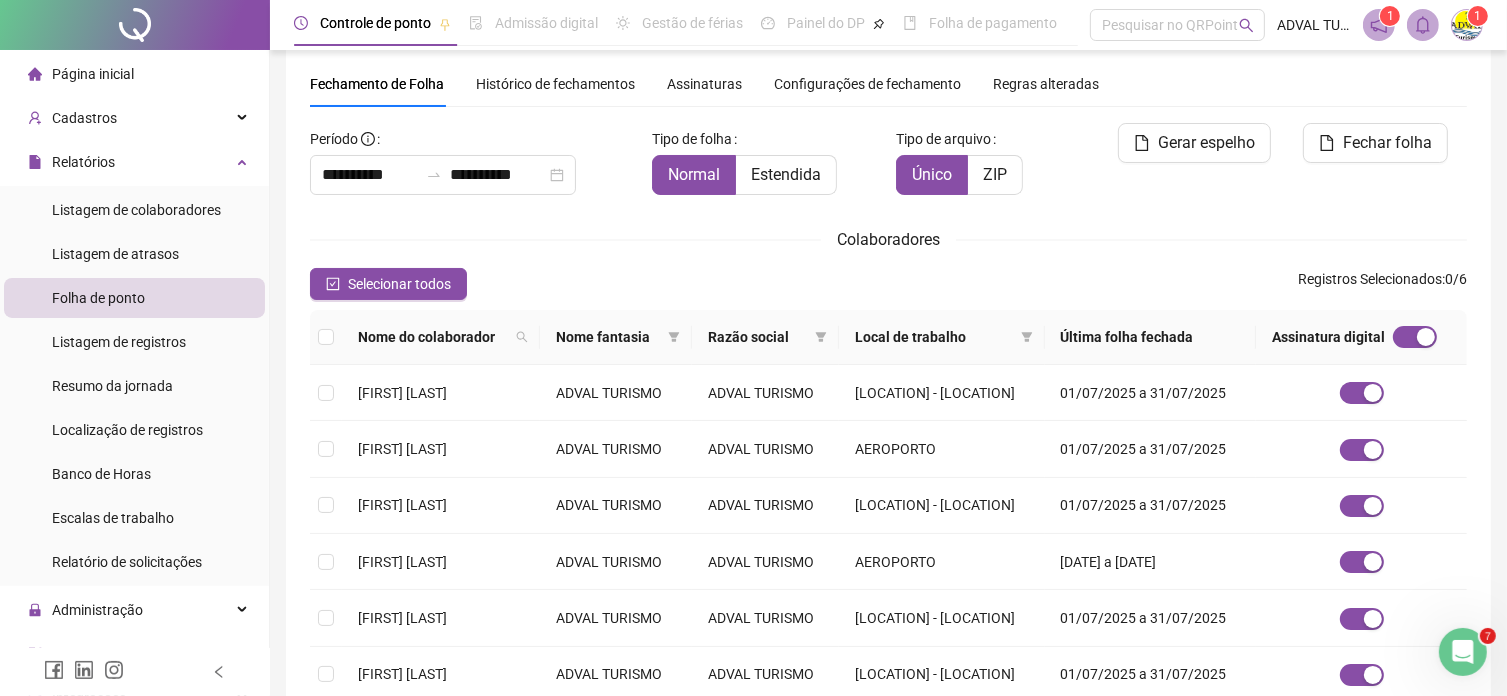 click on "Histórico de fechamentos" at bounding box center [555, 84] 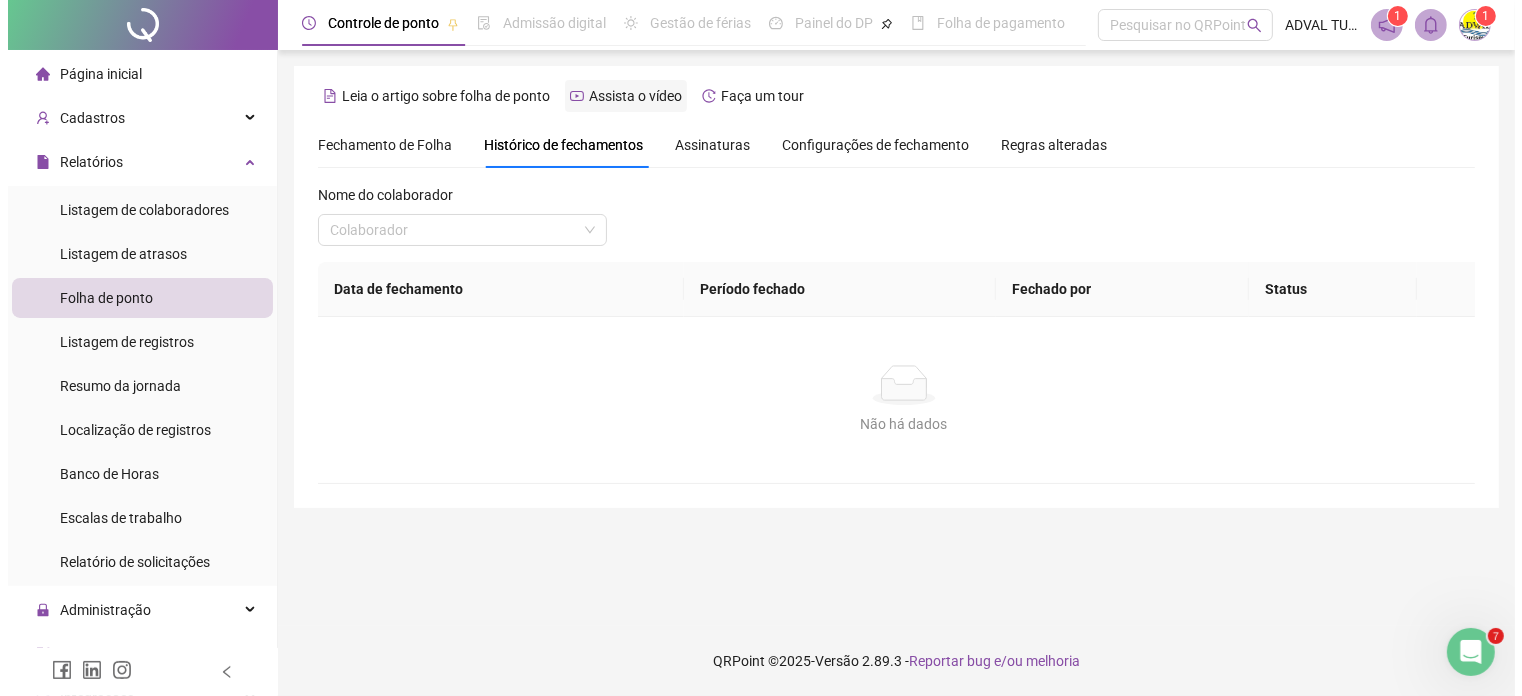 scroll, scrollTop: 0, scrollLeft: 0, axis: both 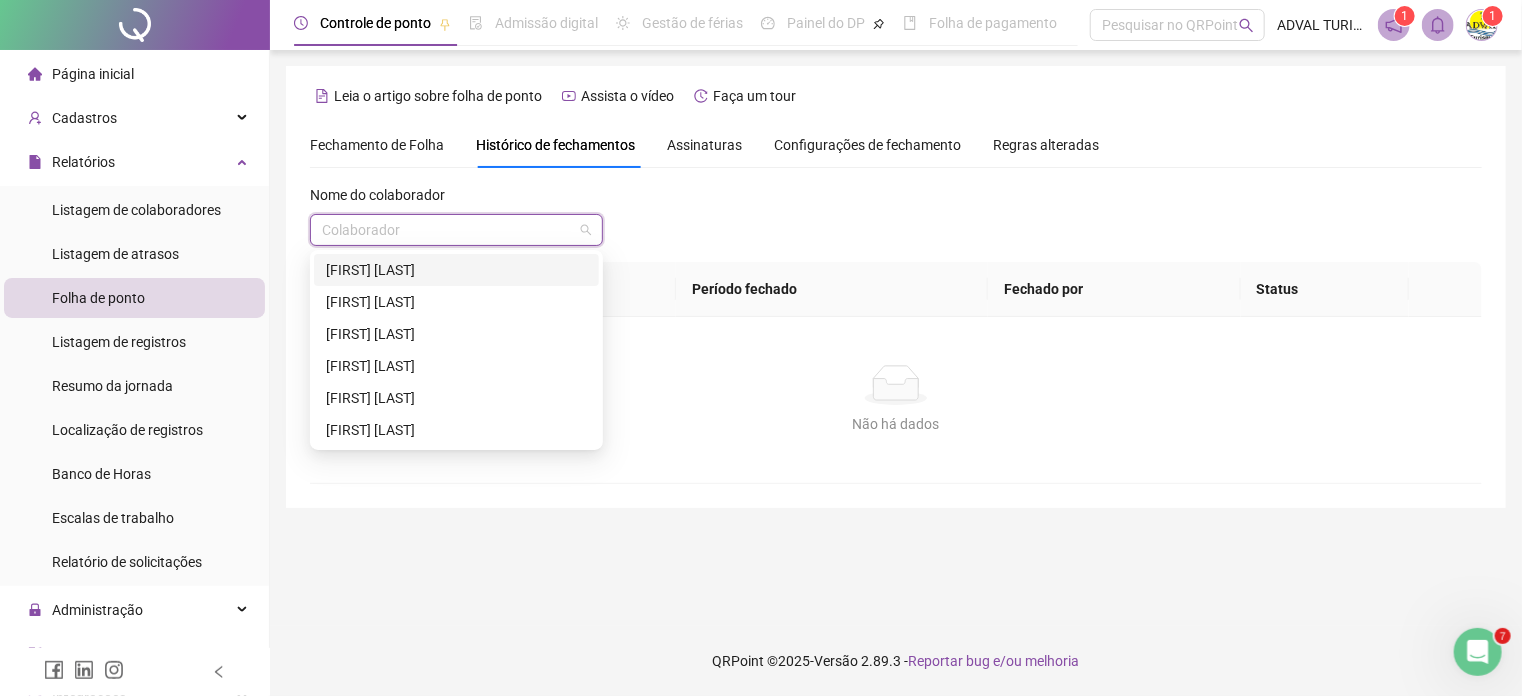 click at bounding box center [447, 230] 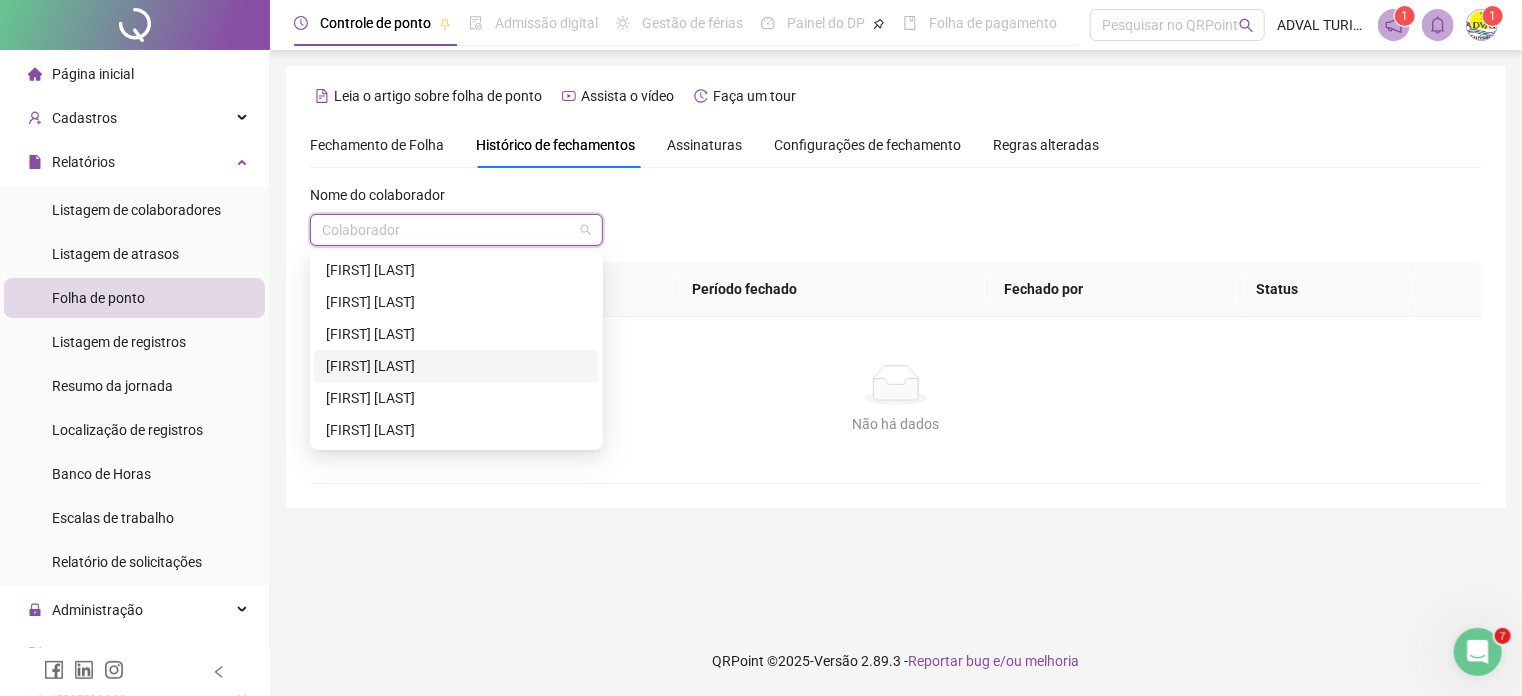 click on "LARA FABIANE SANTOS DA SILVA" at bounding box center [456, 366] 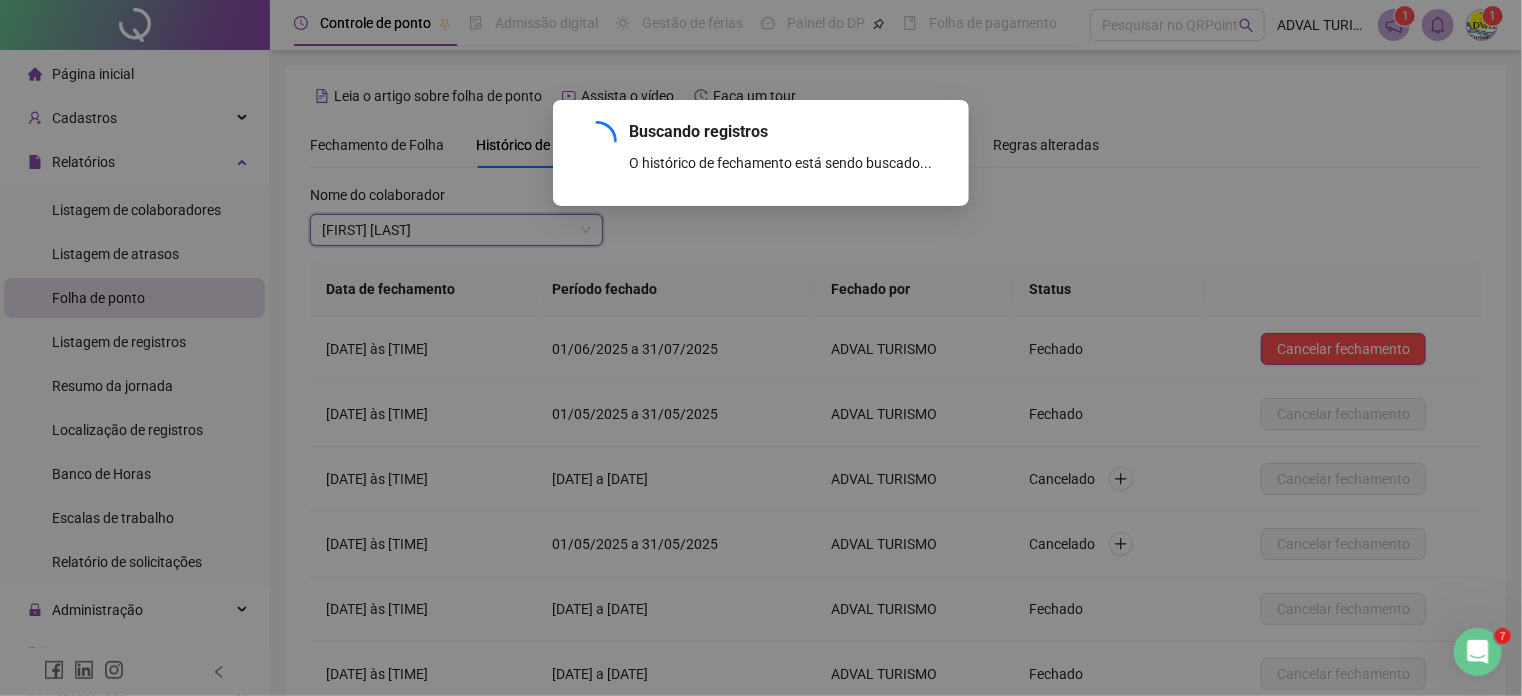 scroll, scrollTop: 184, scrollLeft: 0, axis: vertical 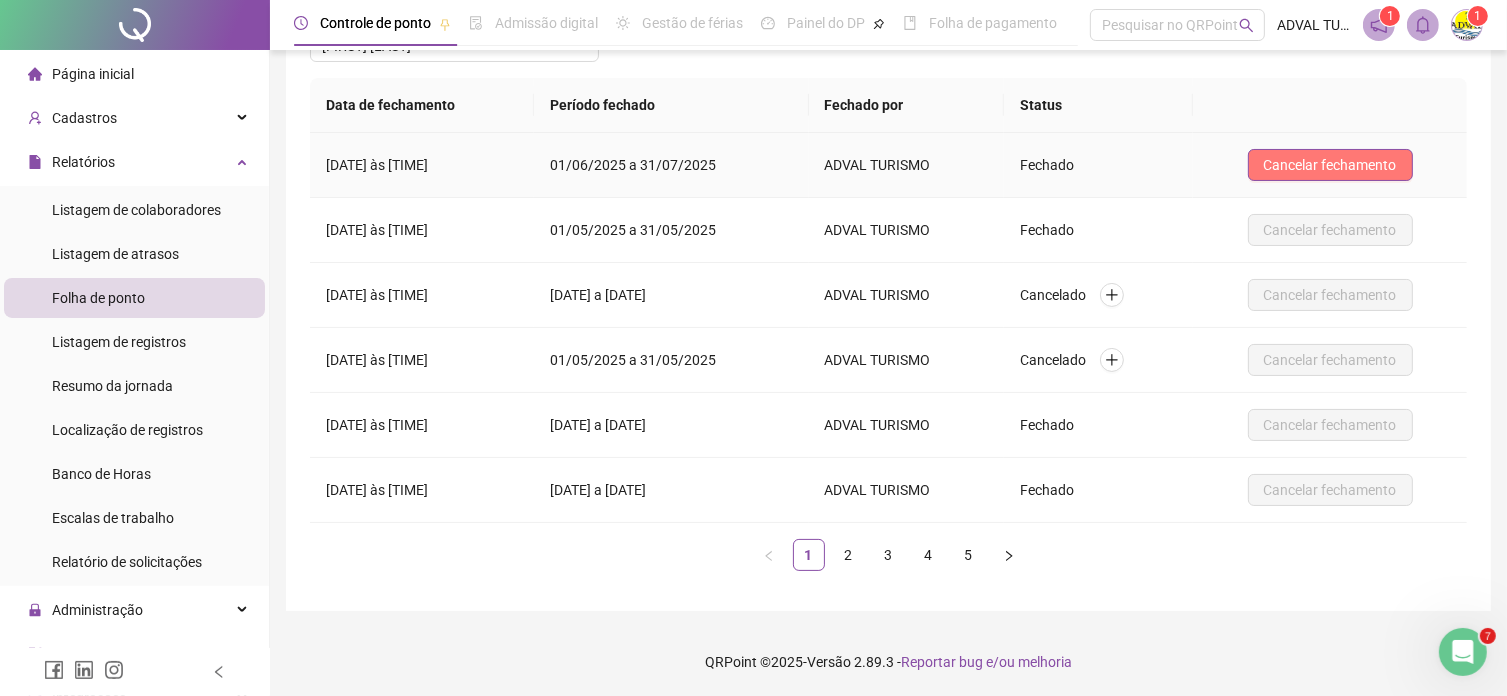 click on "Cancelar fechamento" at bounding box center [1330, 165] 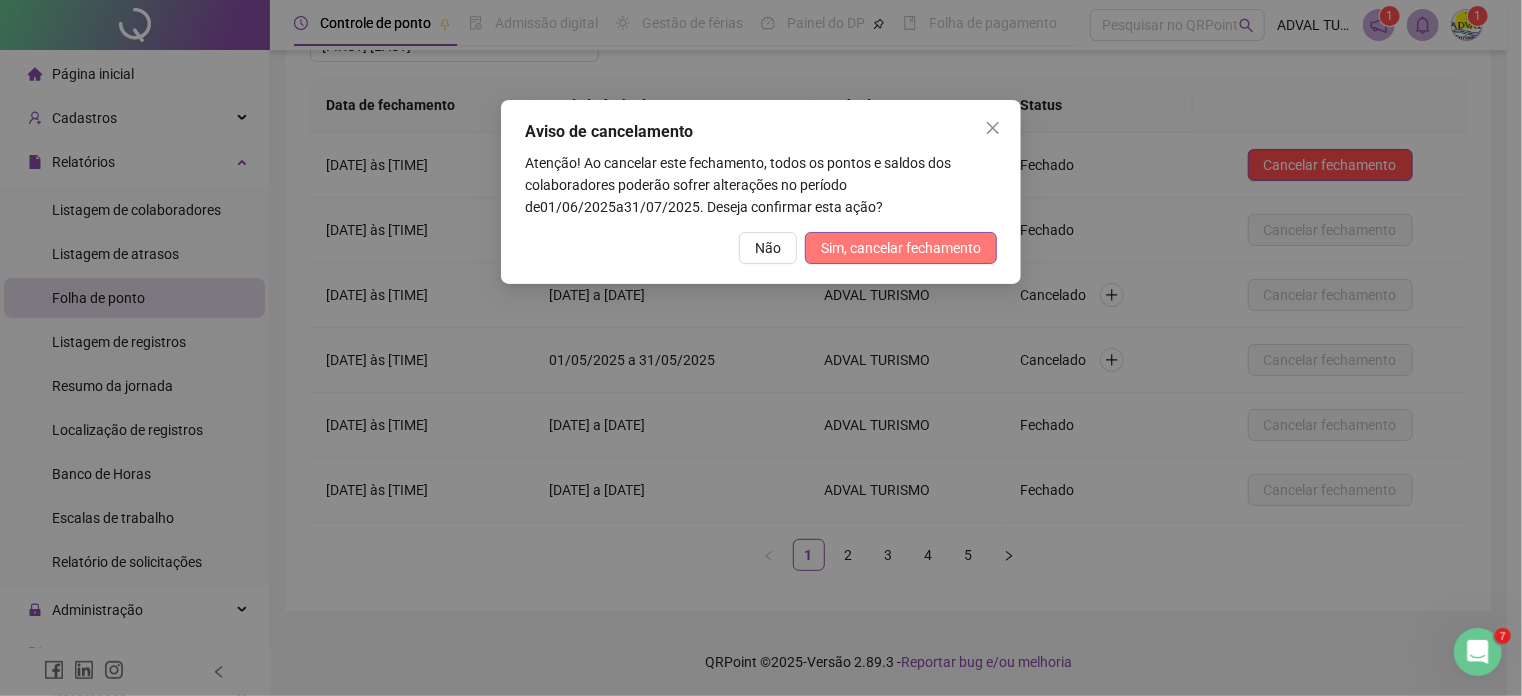 click on "Sim, cancelar fechamento" at bounding box center (901, 248) 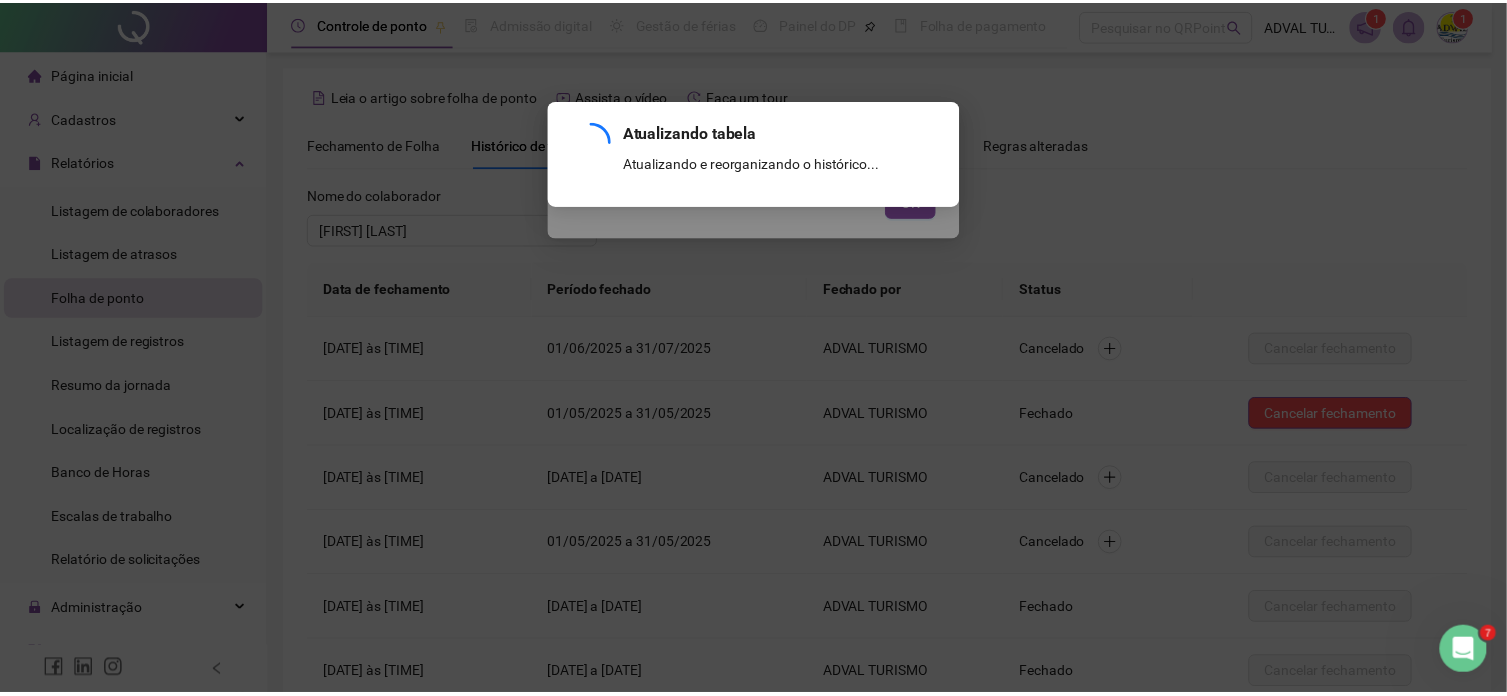 scroll, scrollTop: 184, scrollLeft: 0, axis: vertical 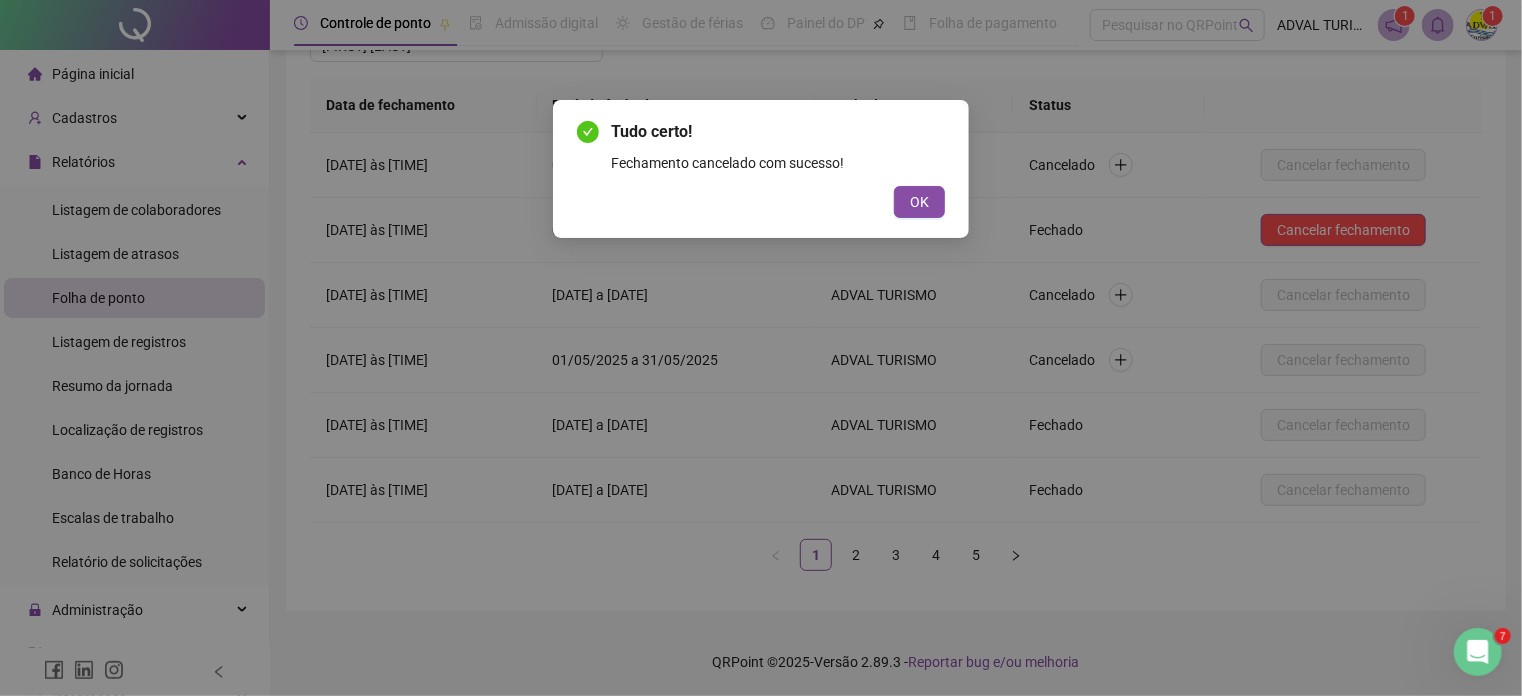 drag, startPoint x: 920, startPoint y: 205, endPoint x: 684, endPoint y: 251, distance: 240.44125 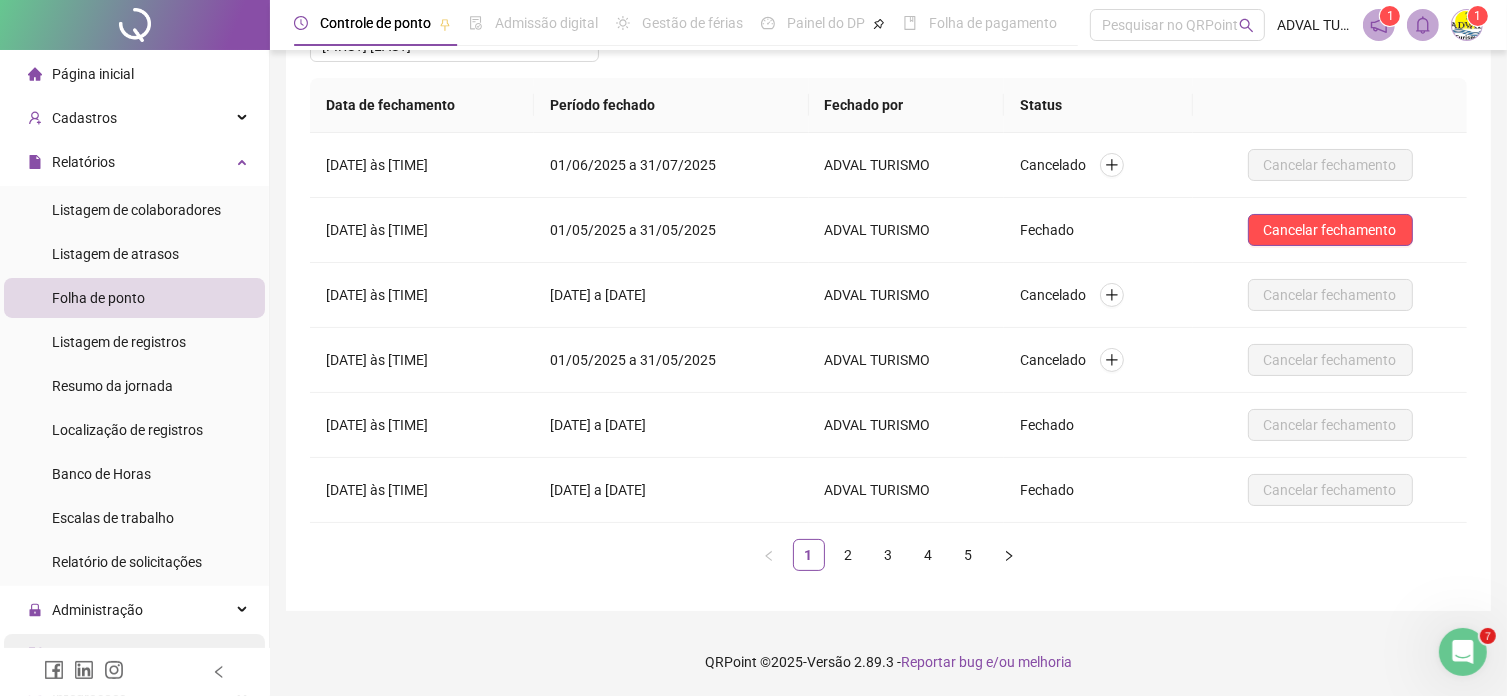 scroll, scrollTop: 289, scrollLeft: 0, axis: vertical 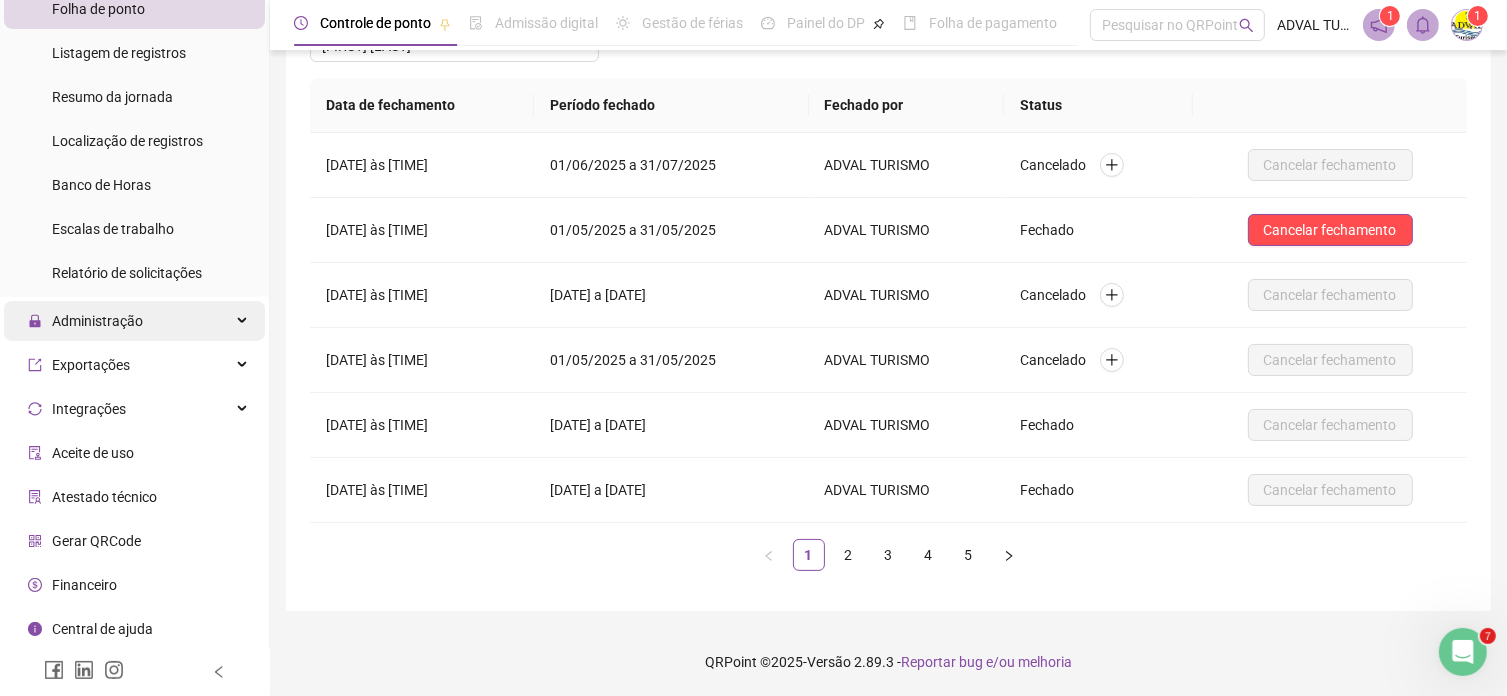 click on "Administração" at bounding box center [97, 321] 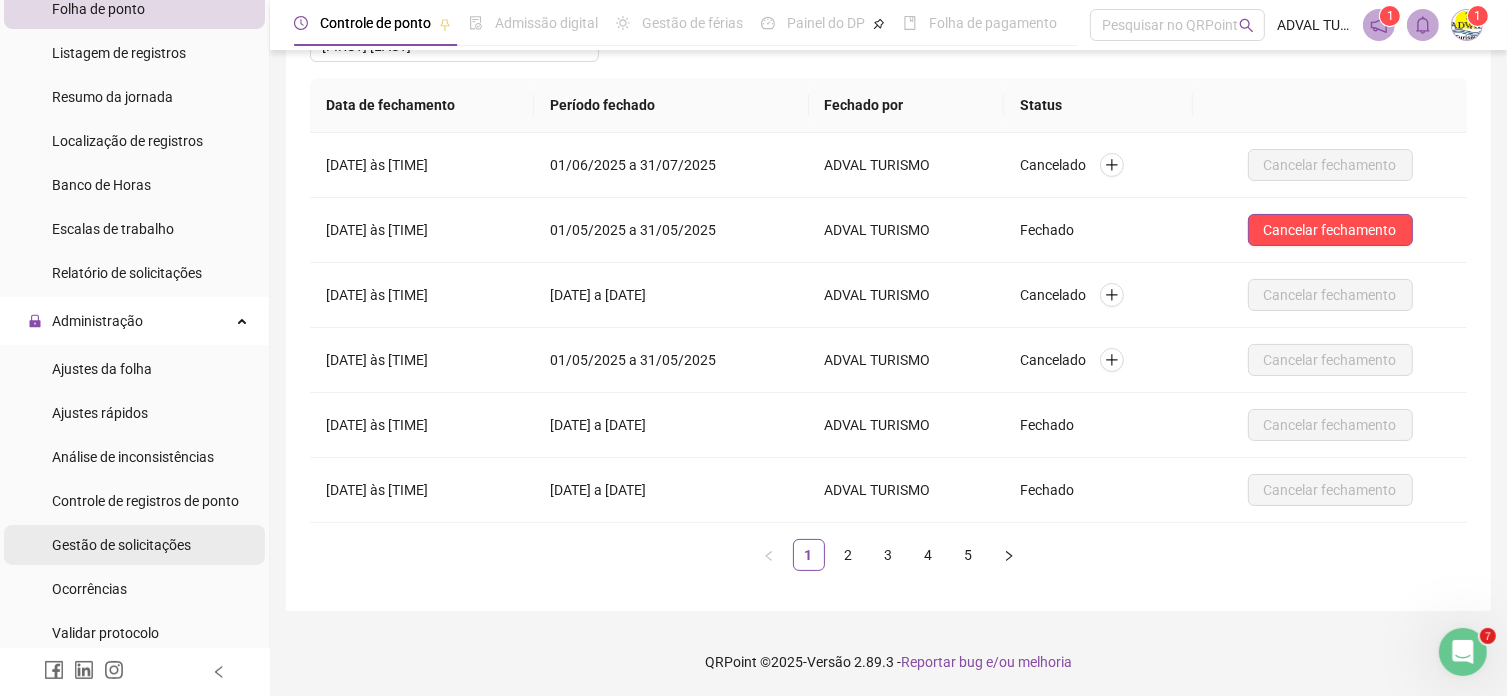 click on "Gestão de solicitações" at bounding box center [121, 545] 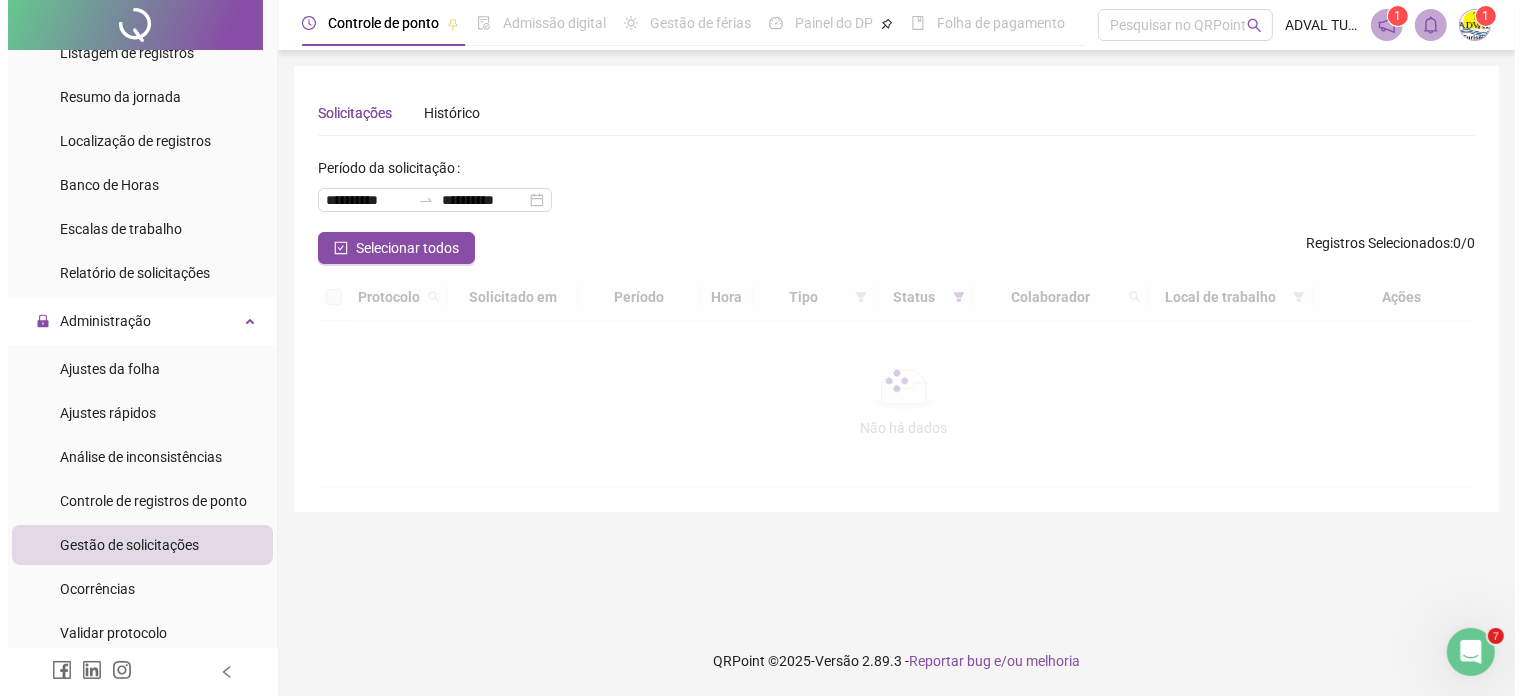 scroll, scrollTop: 0, scrollLeft: 0, axis: both 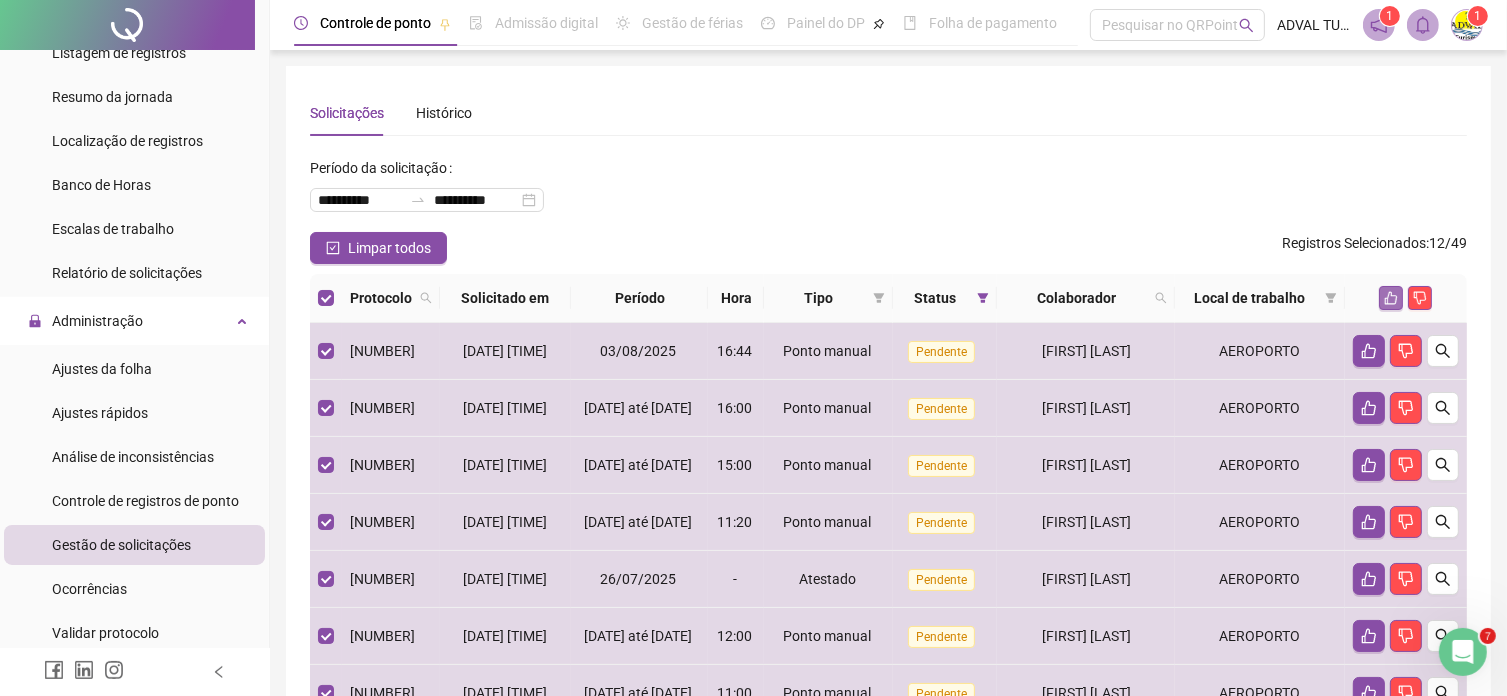 click 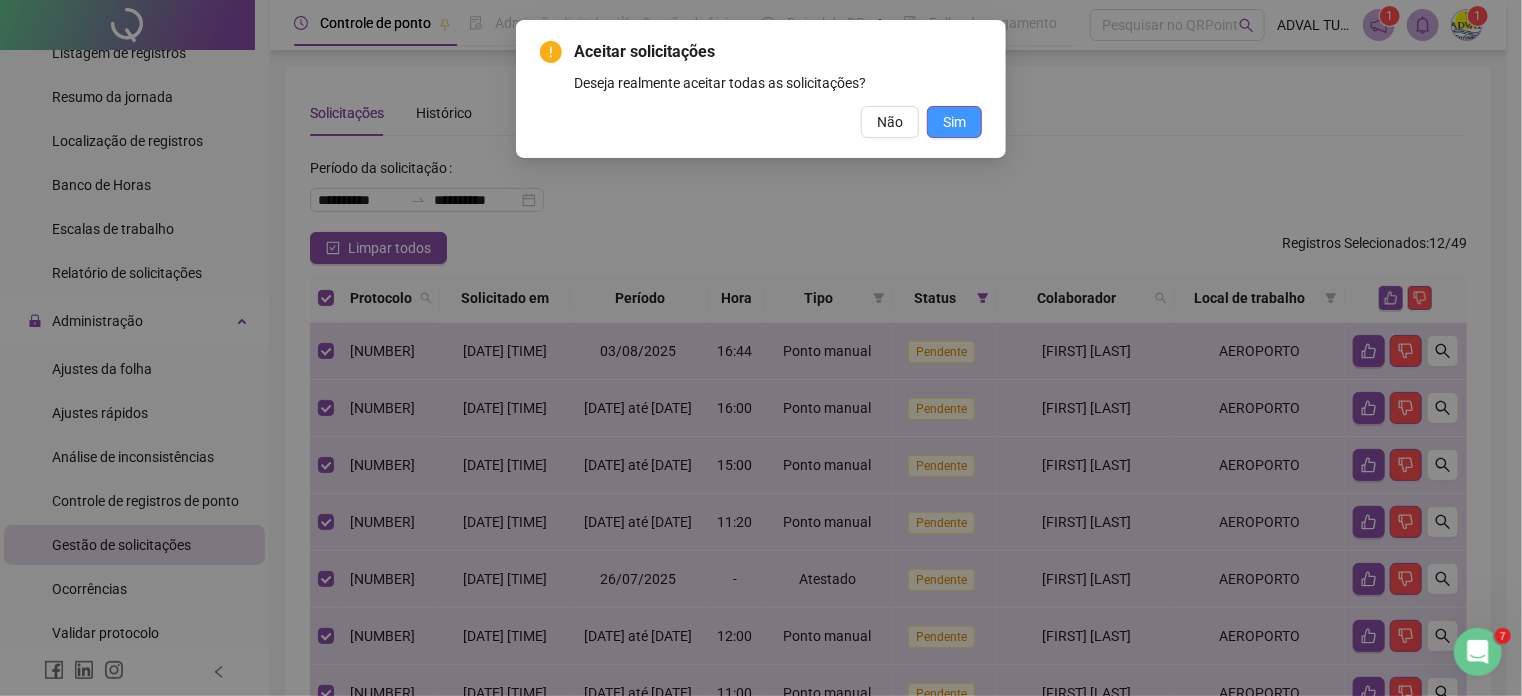 click on "Sim" at bounding box center [954, 122] 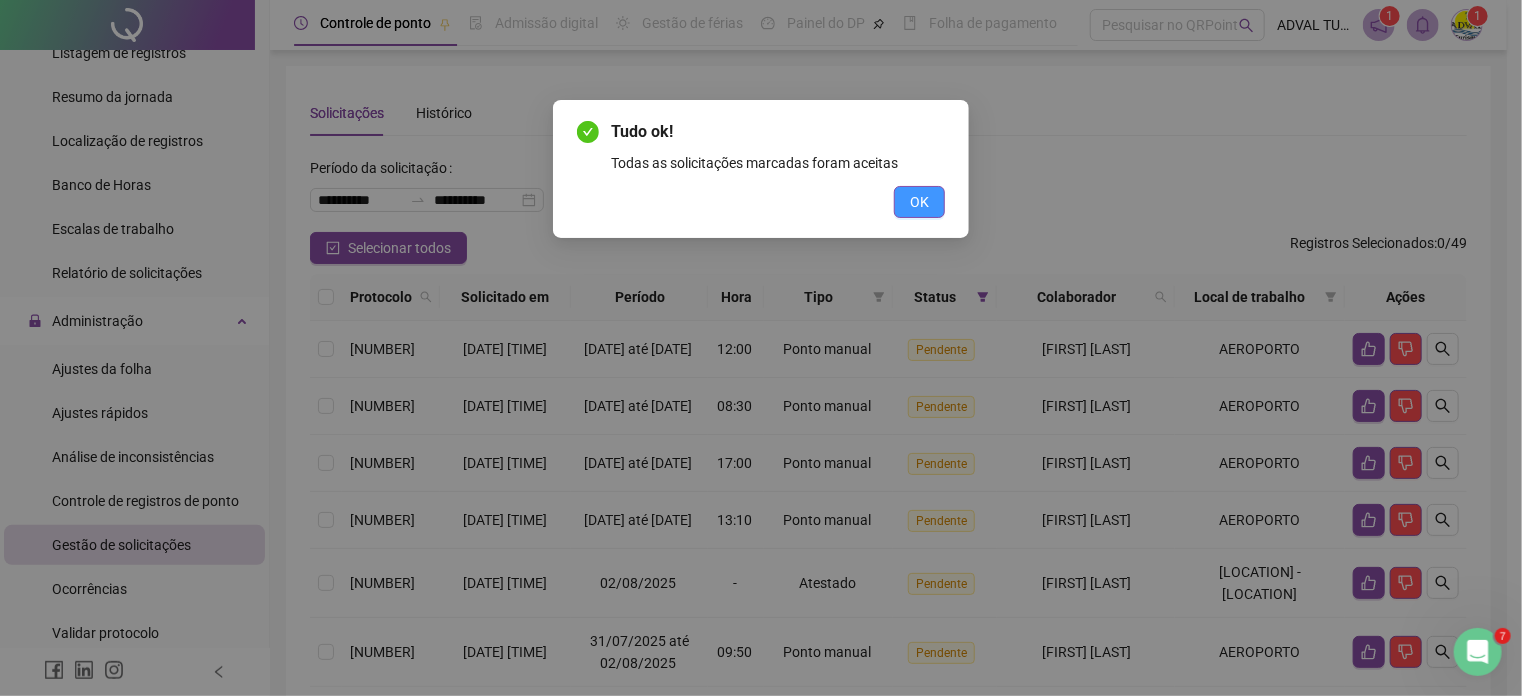 click on "OK" at bounding box center [919, 202] 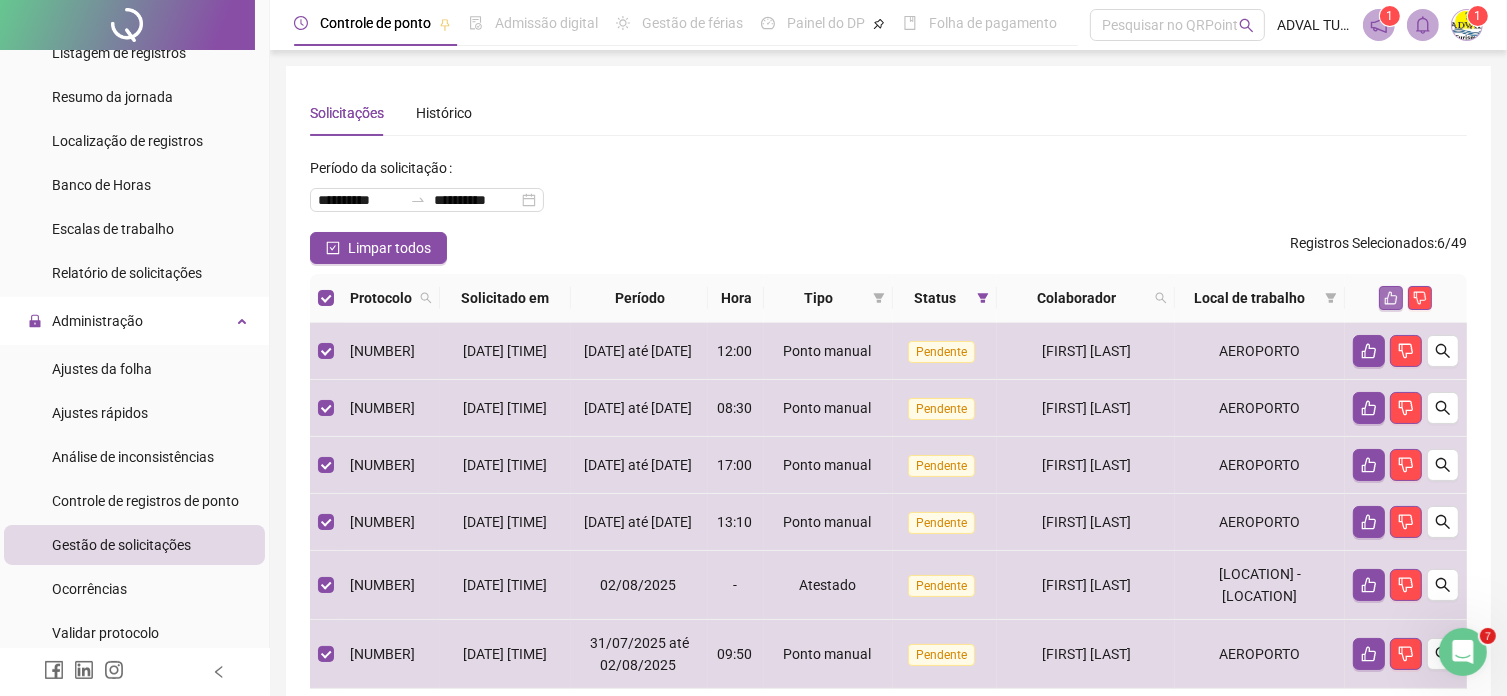 click 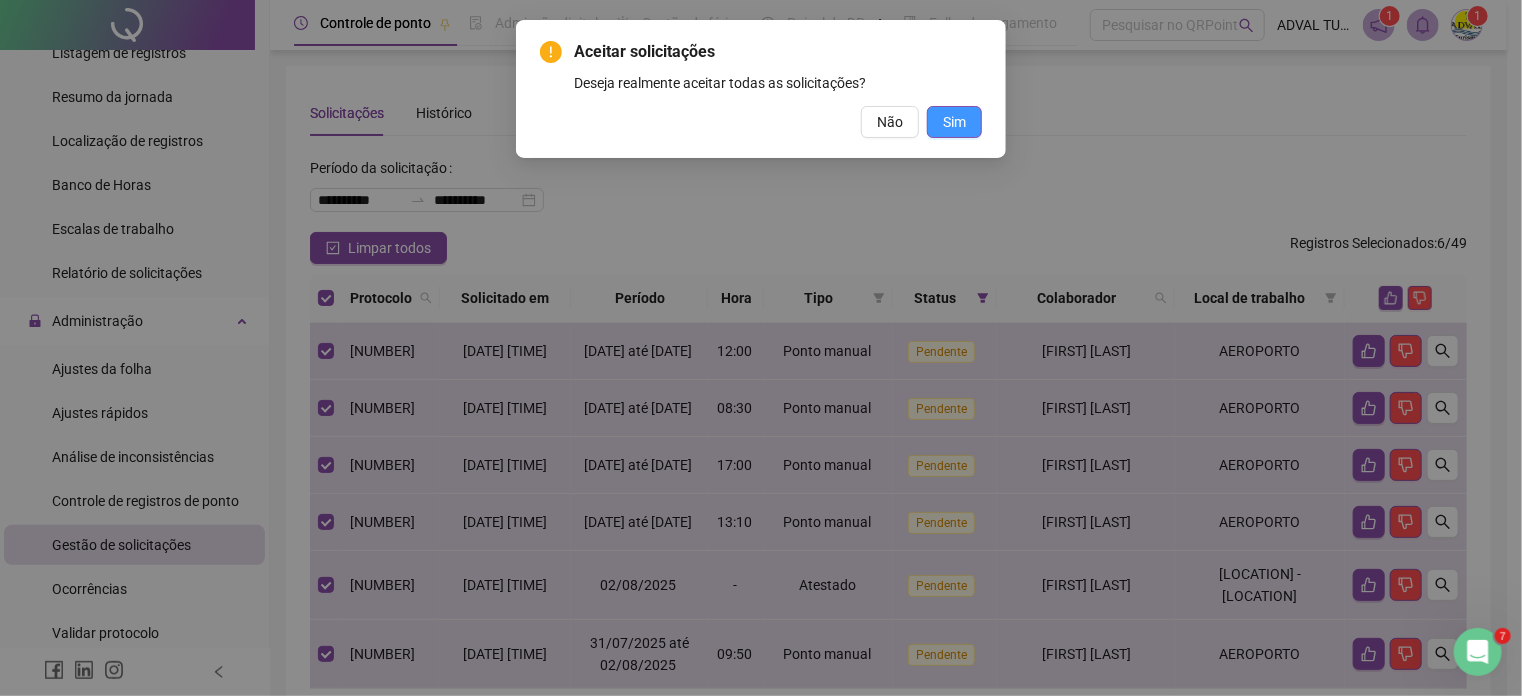 click on "Sim" at bounding box center [954, 122] 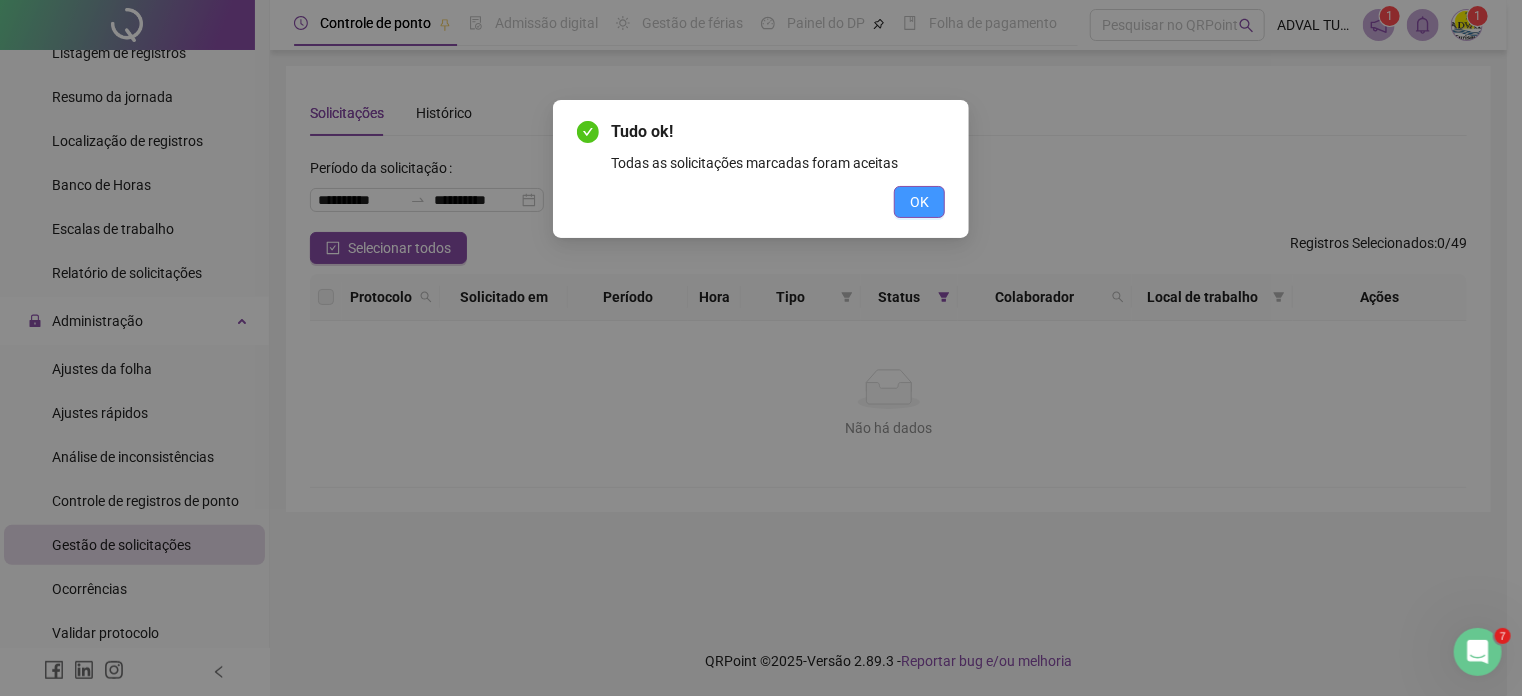 click on "OK" at bounding box center [919, 202] 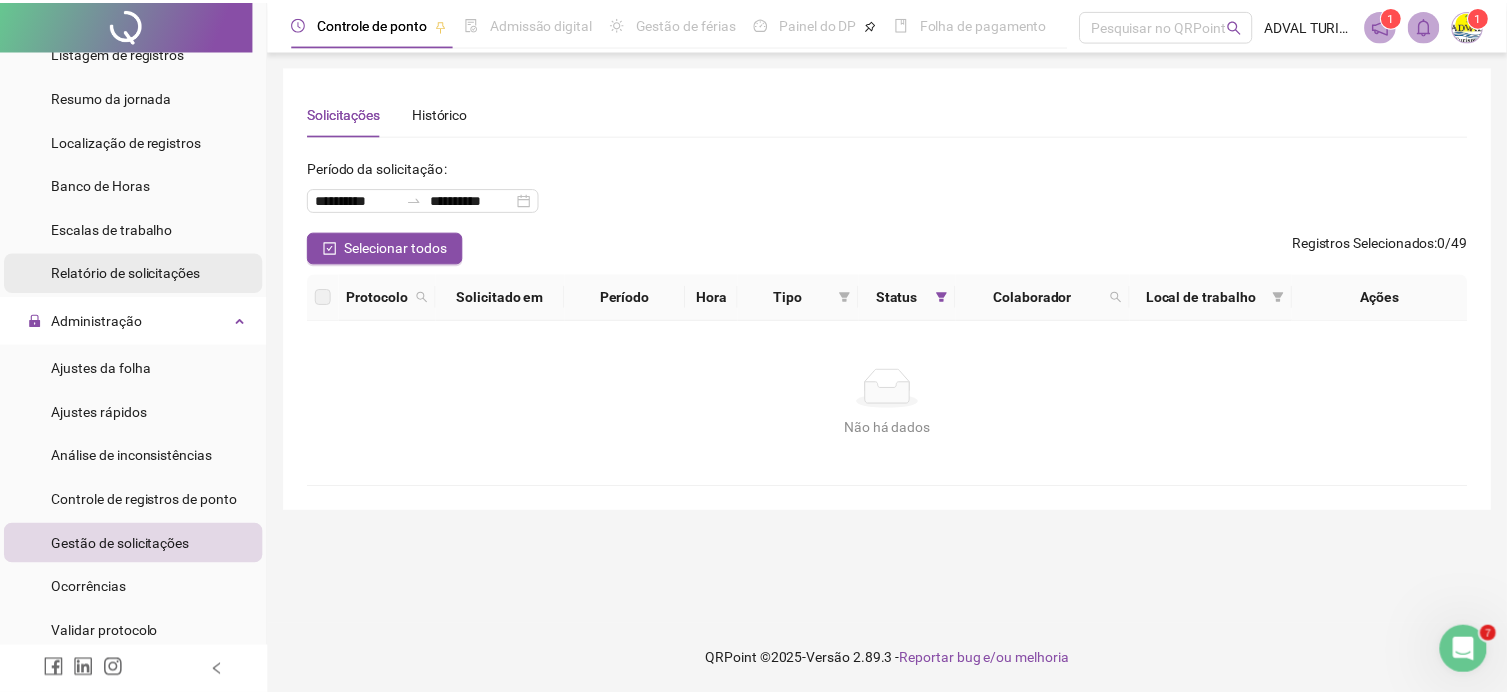 scroll, scrollTop: 0, scrollLeft: 0, axis: both 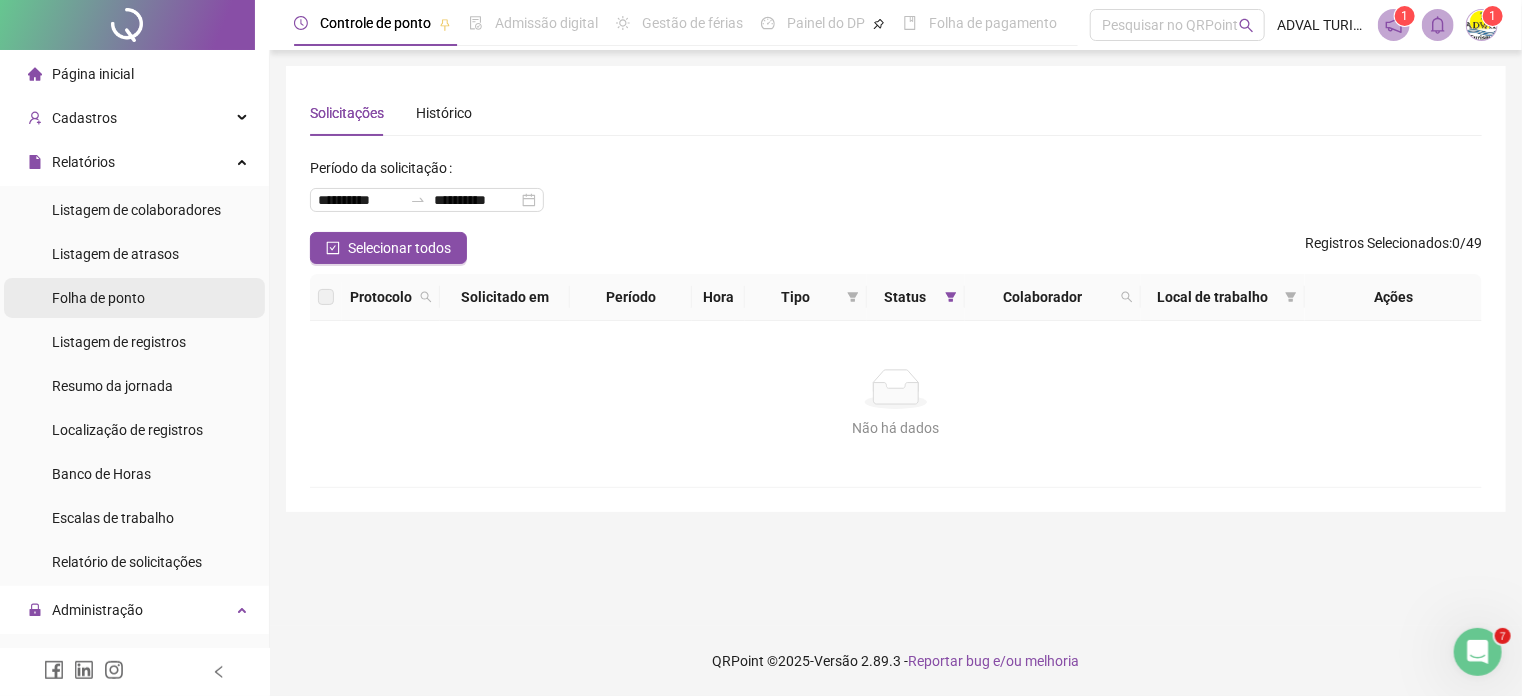 click on "Folha de ponto" at bounding box center (98, 298) 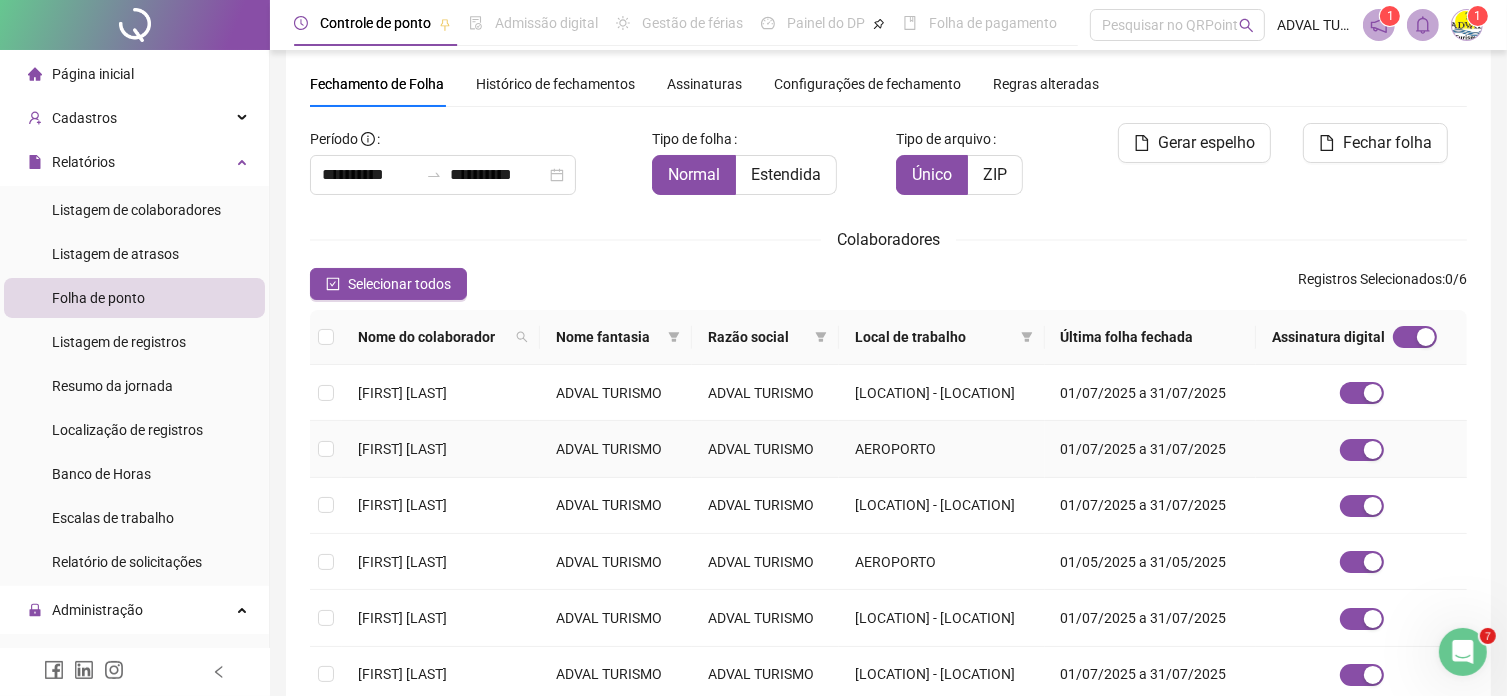 scroll, scrollTop: 261, scrollLeft: 0, axis: vertical 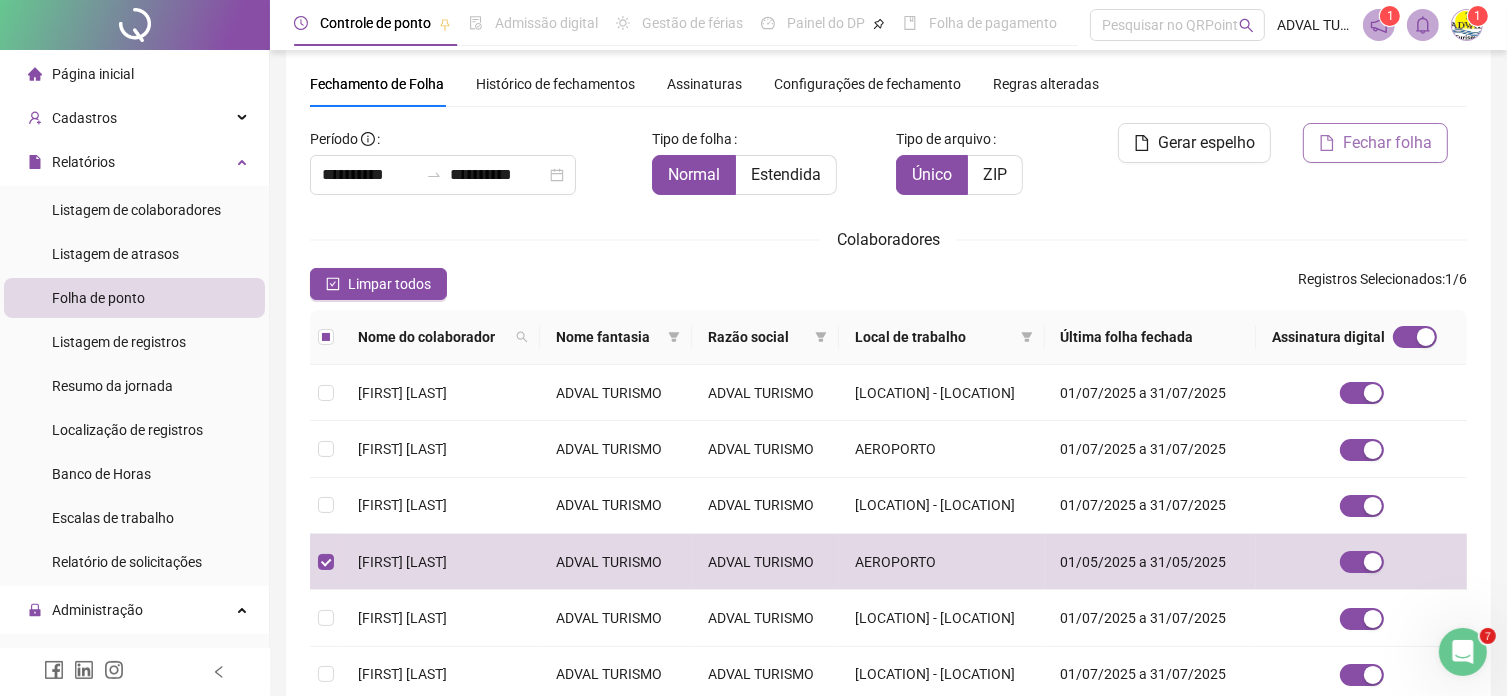 click on "Fechar folha" at bounding box center (1387, 143) 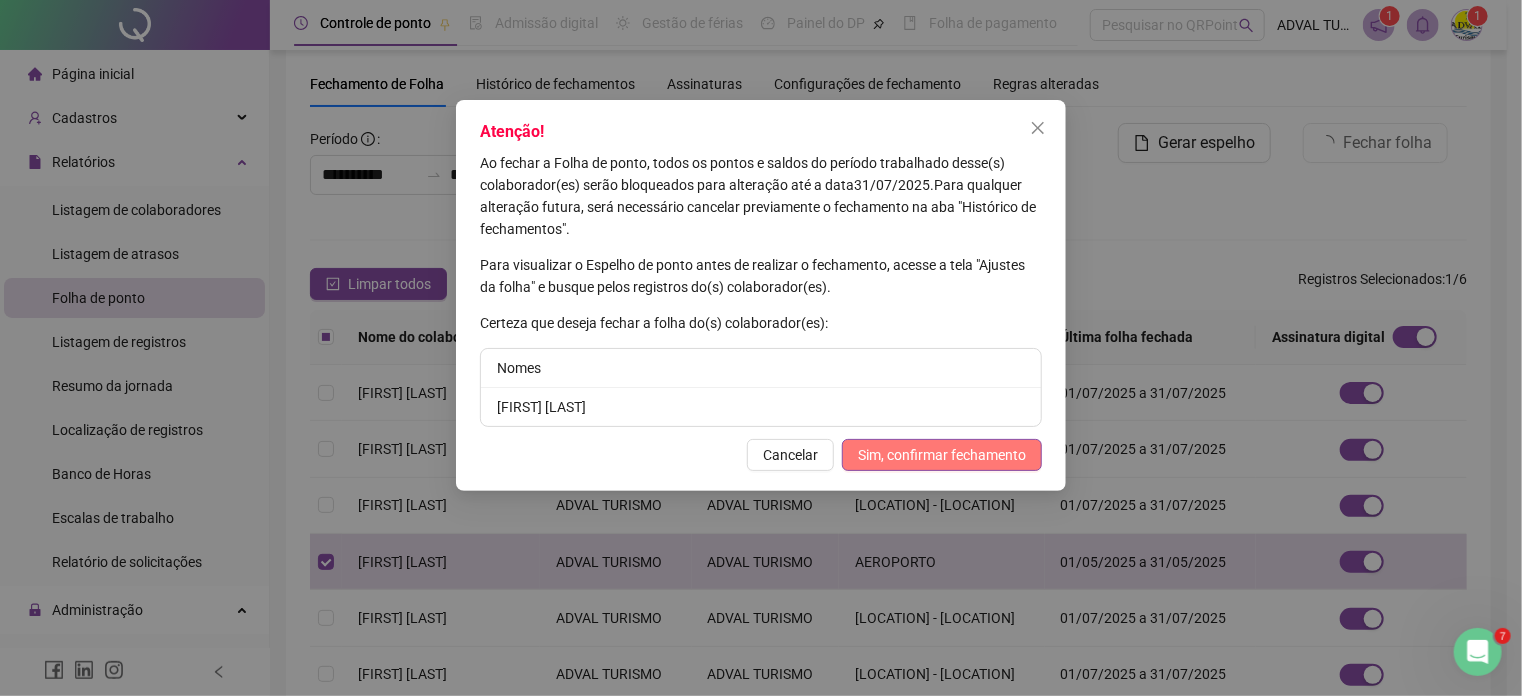 click on "Sim, confirmar fechamento" at bounding box center (942, 455) 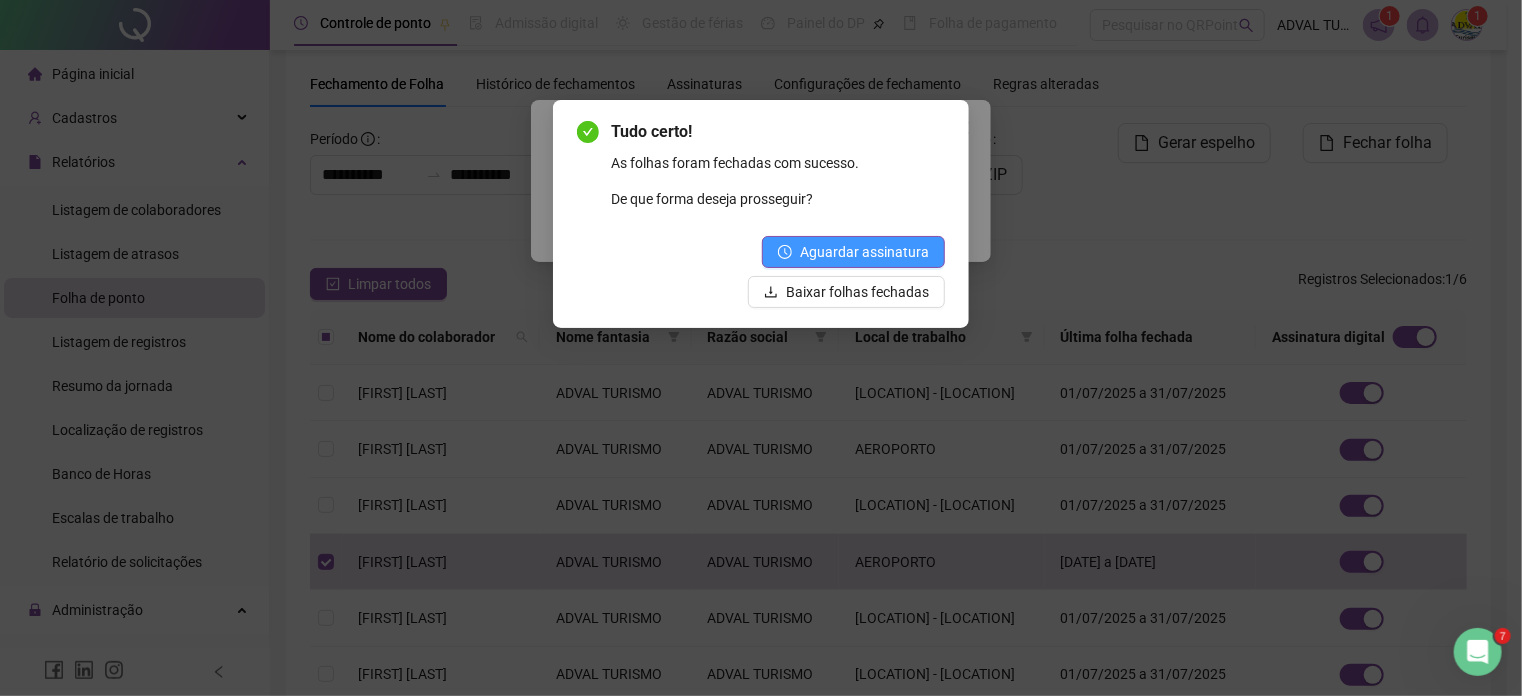 click on "Aguardar assinatura" at bounding box center [864, 252] 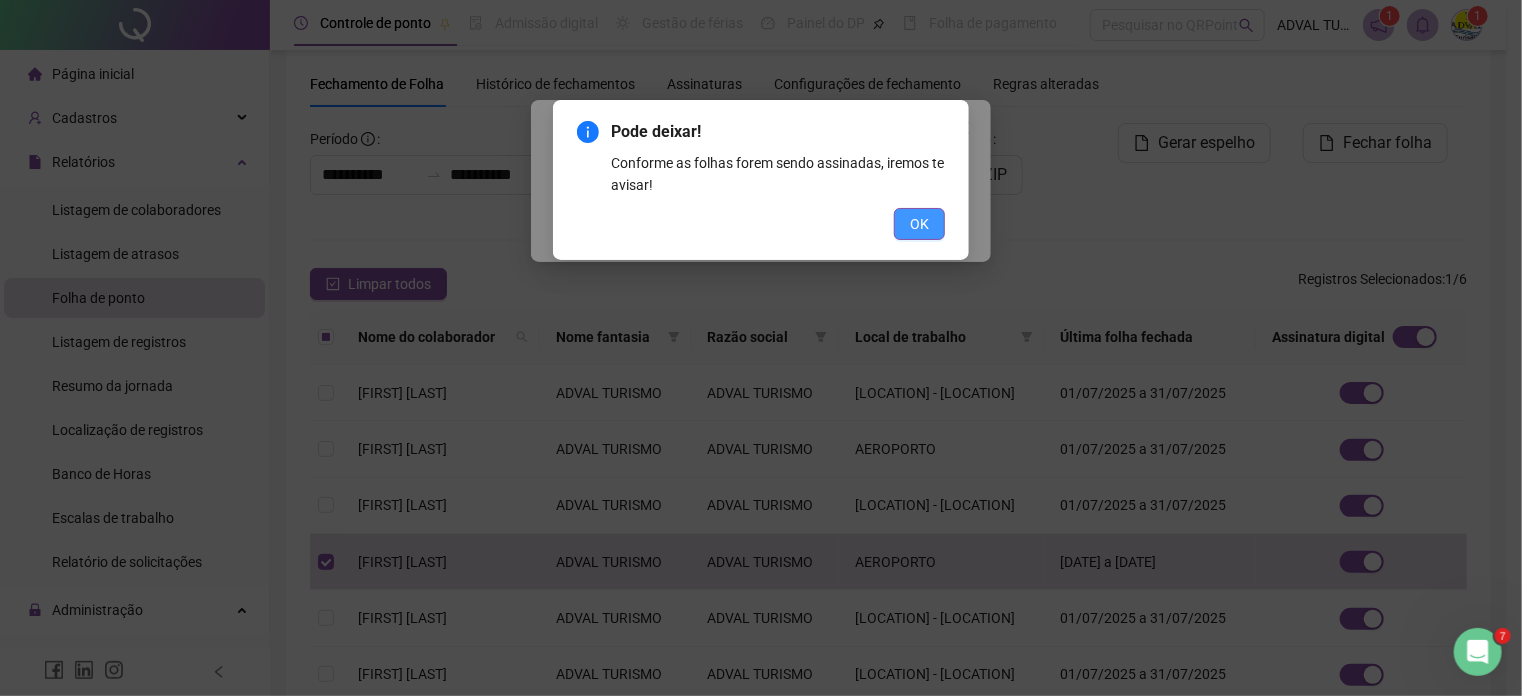 click on "OK" at bounding box center (919, 224) 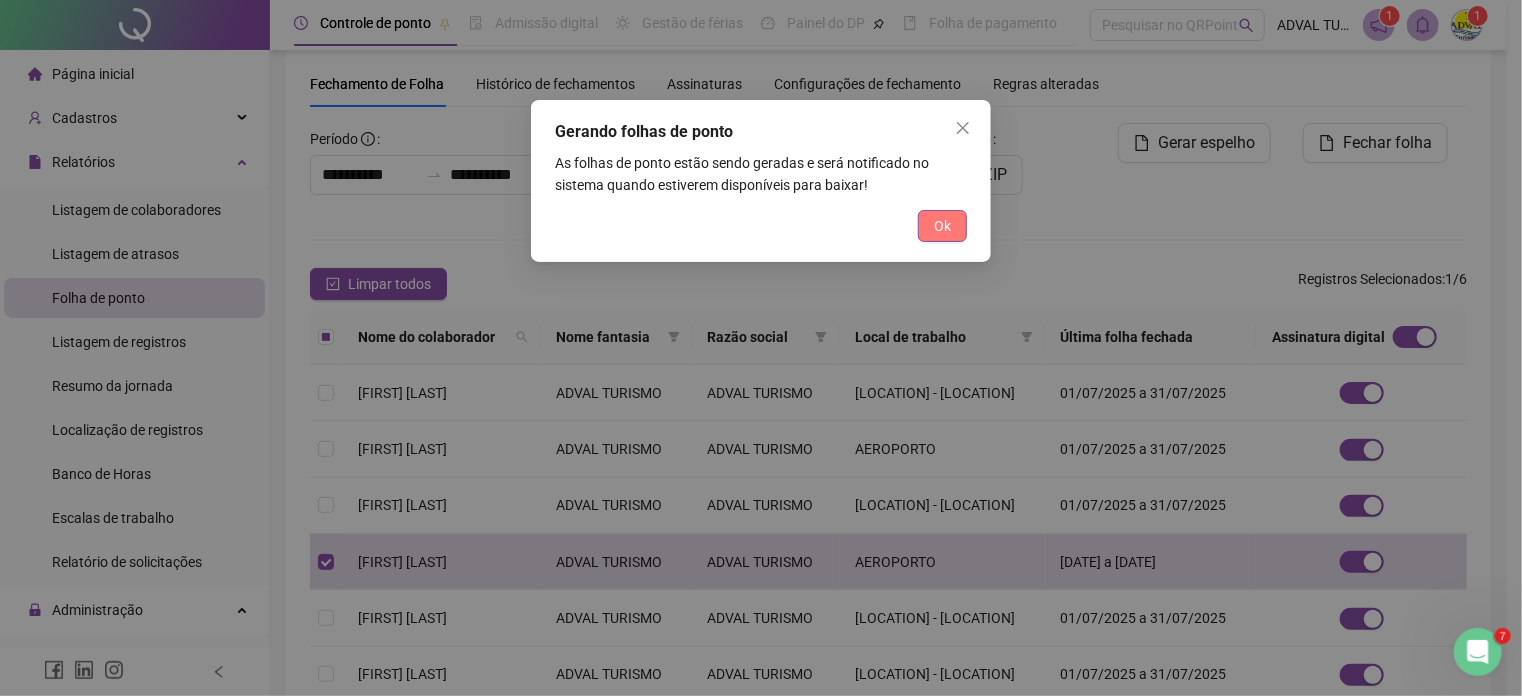 click on "Ok" at bounding box center (942, 226) 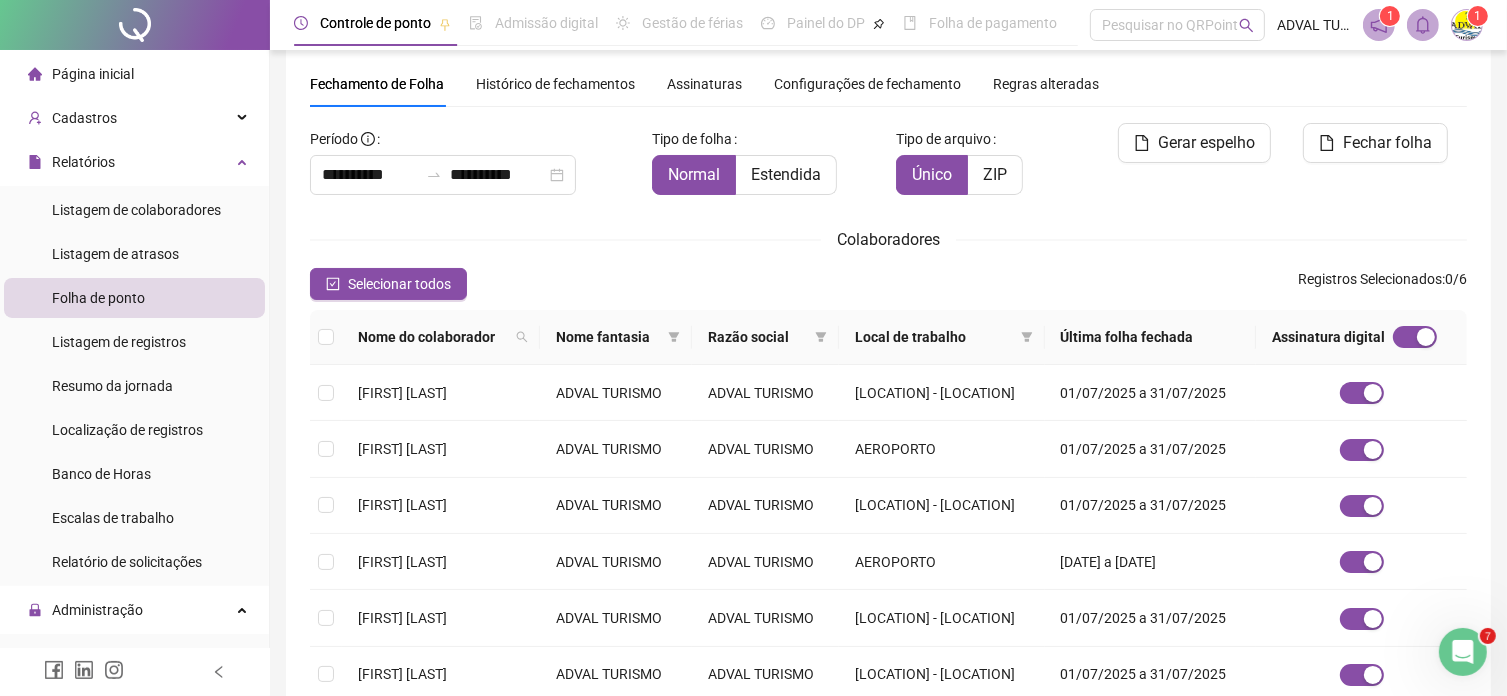 click on "Assinaturas" at bounding box center (704, 84) 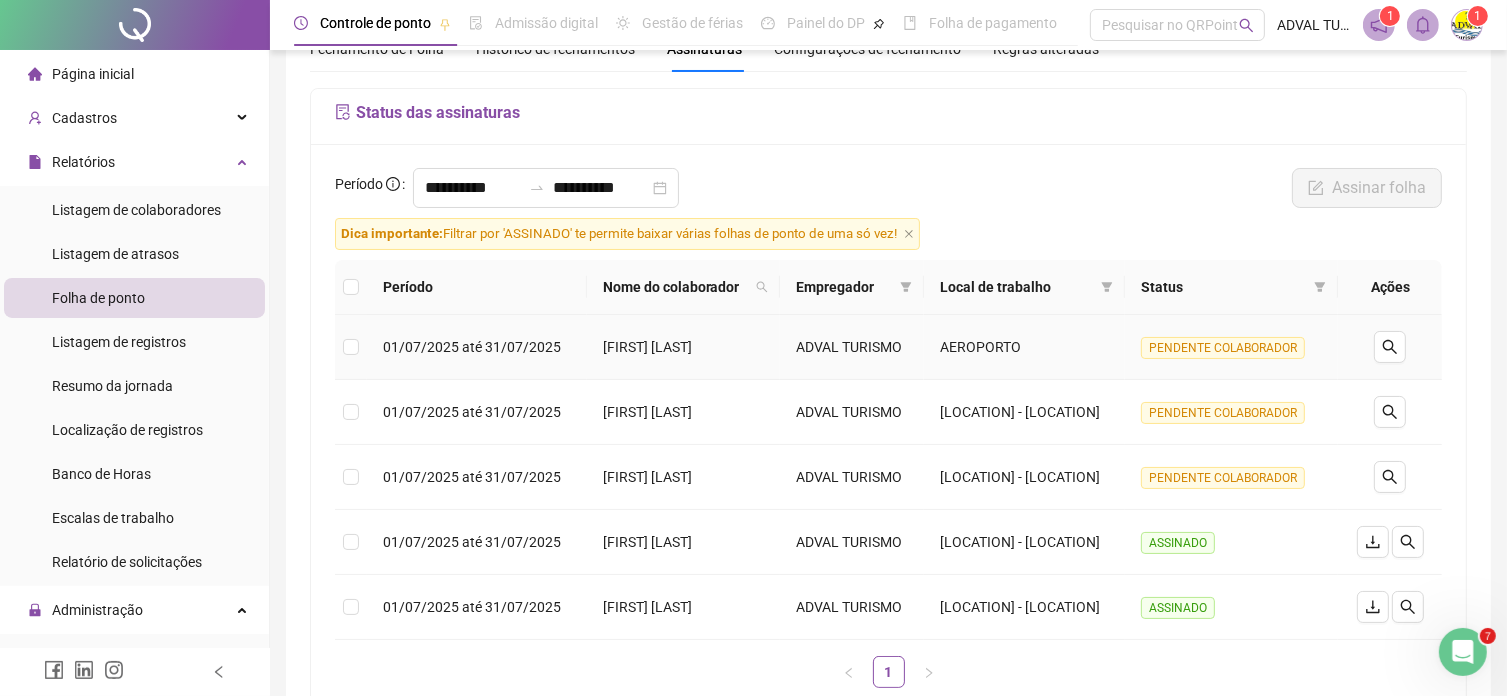 scroll, scrollTop: 0, scrollLeft: 0, axis: both 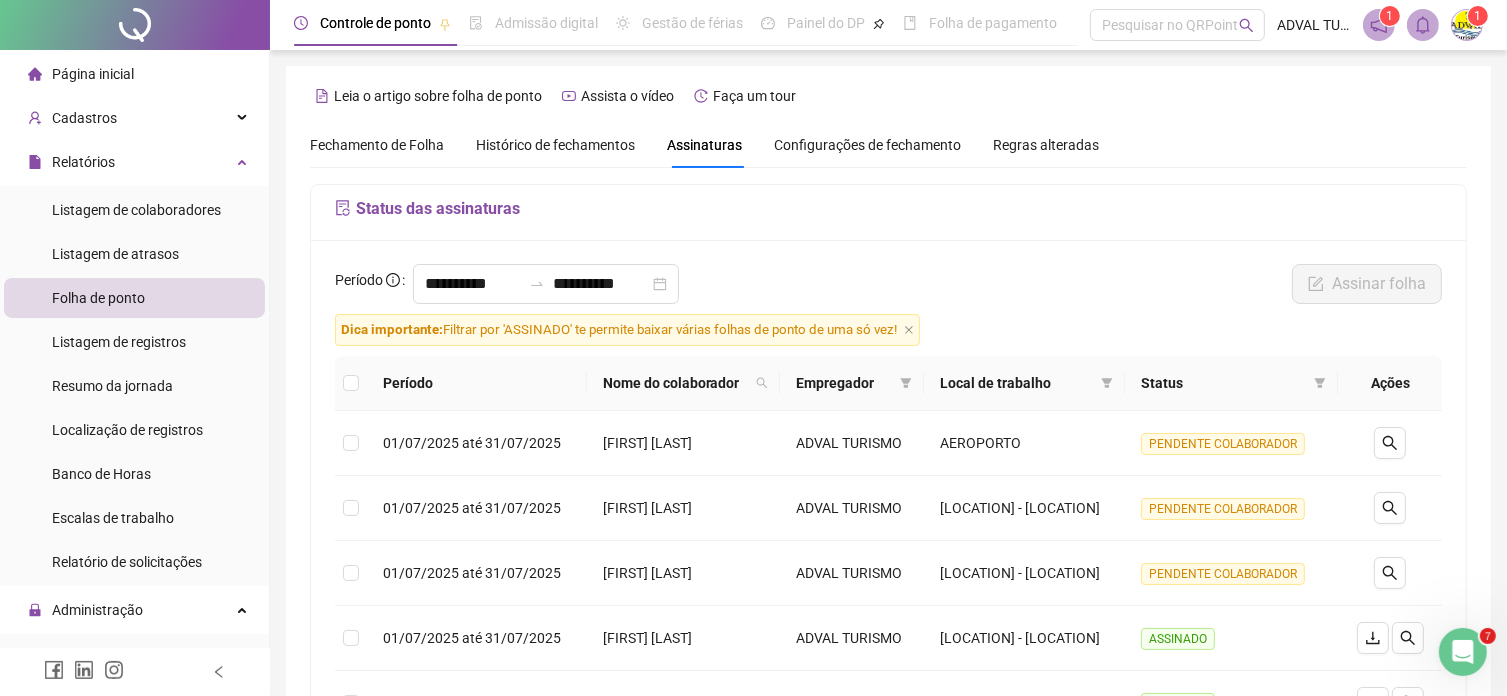 click on "Fechamento de Folha" at bounding box center [377, 145] 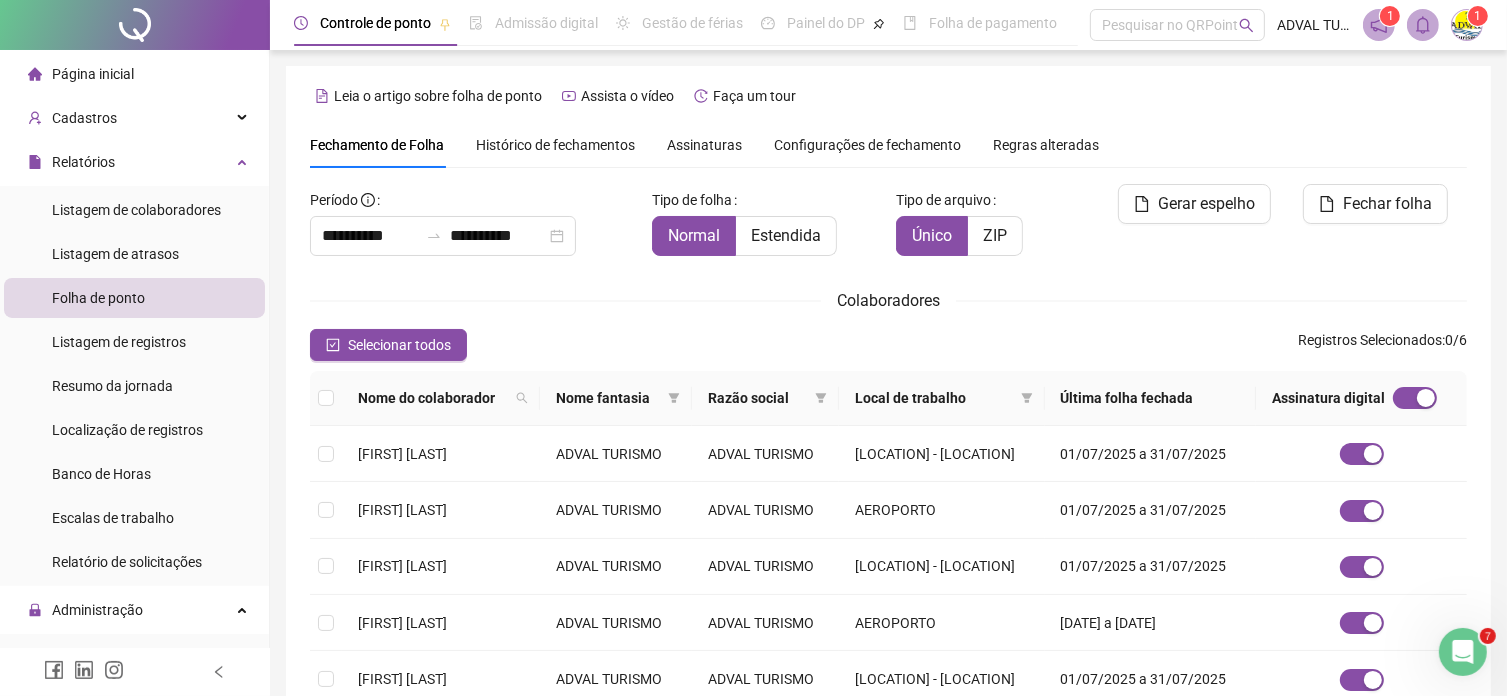 scroll, scrollTop: 61, scrollLeft: 0, axis: vertical 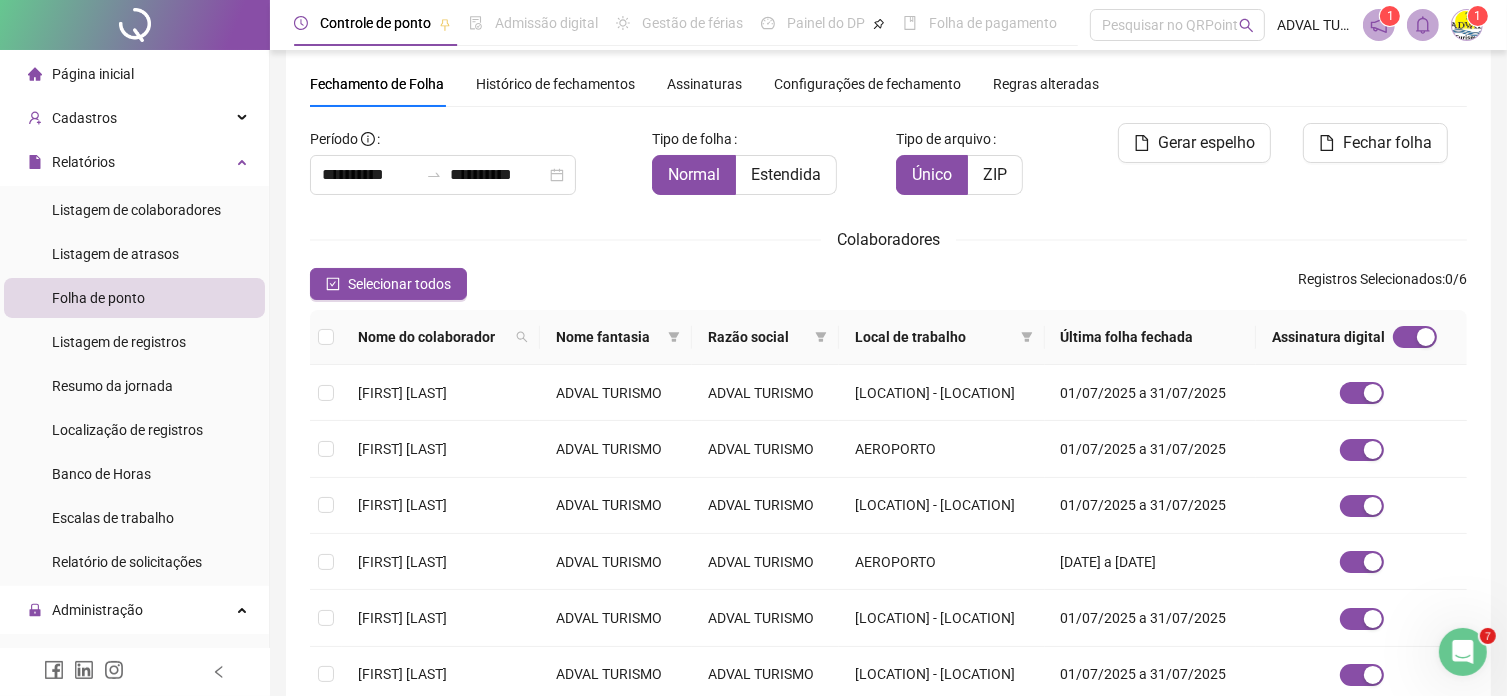click on "Assinaturas" at bounding box center [704, 84] 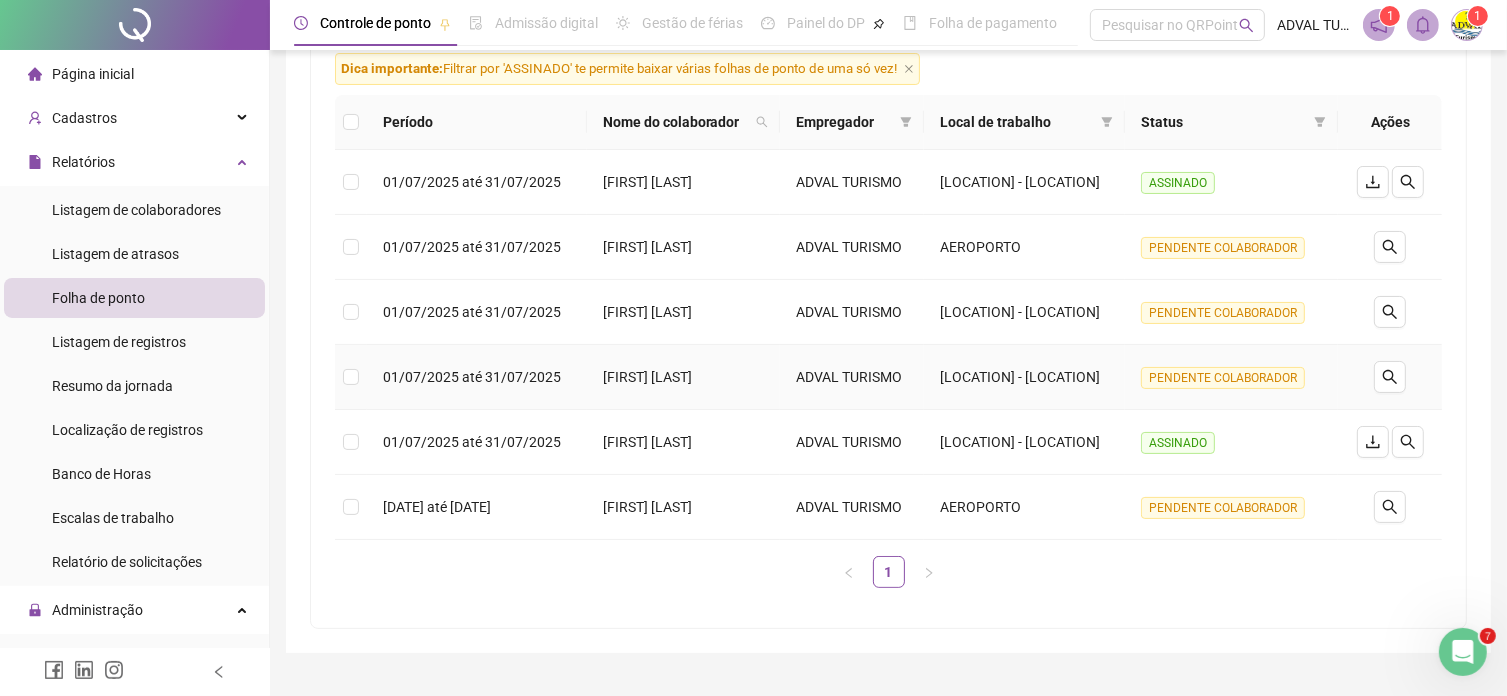 scroll, scrollTop: 0, scrollLeft: 0, axis: both 